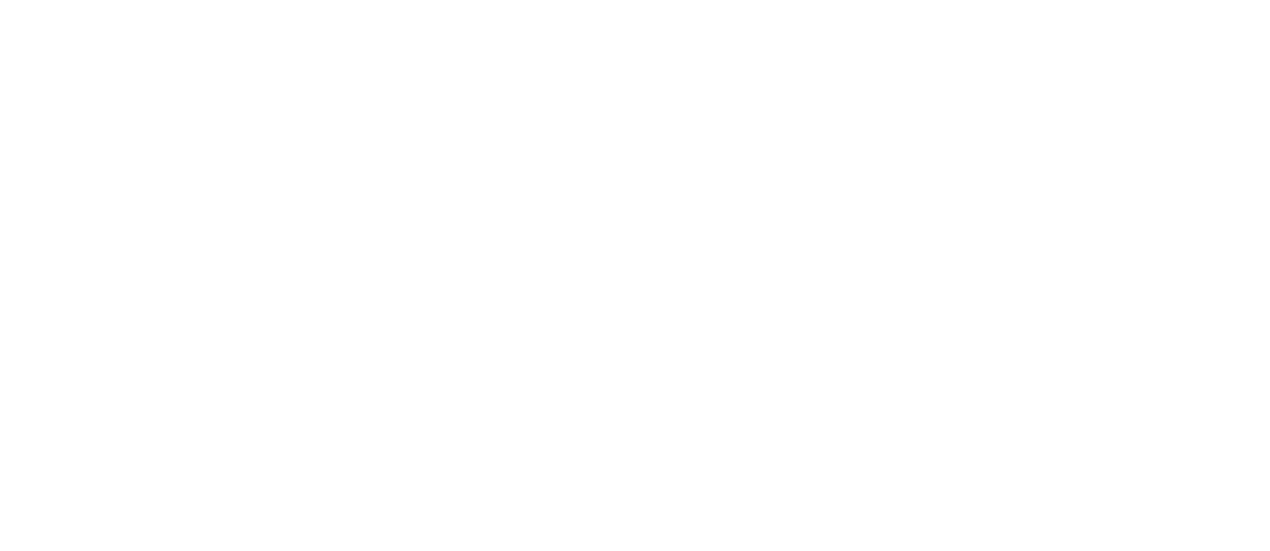 scroll, scrollTop: 0, scrollLeft: 0, axis: both 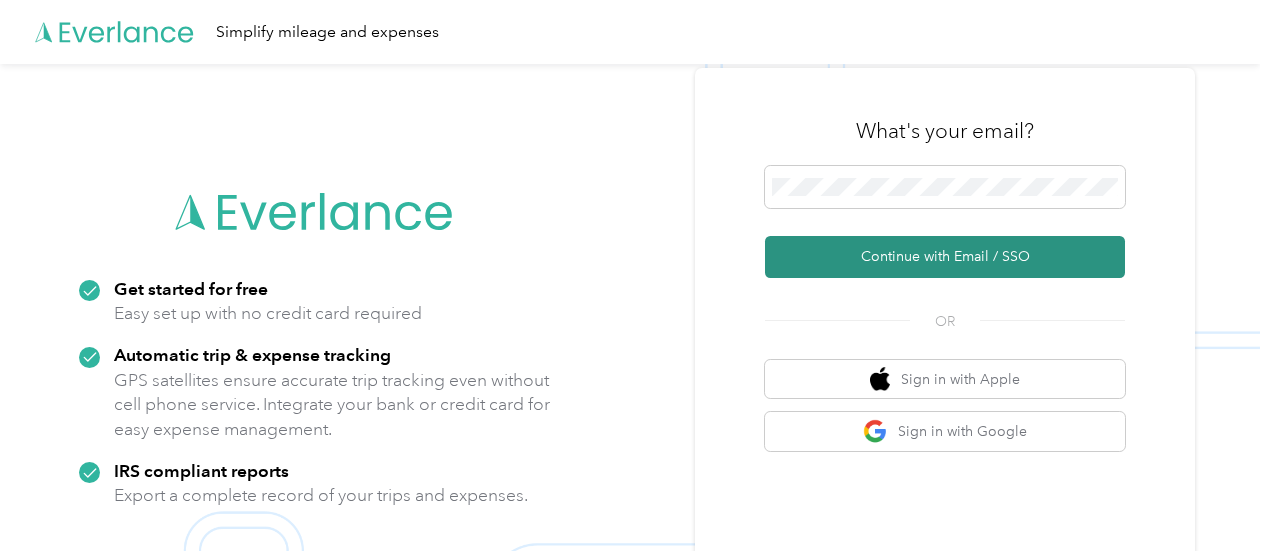 click on "Continue with Email / SSO" at bounding box center [945, 257] 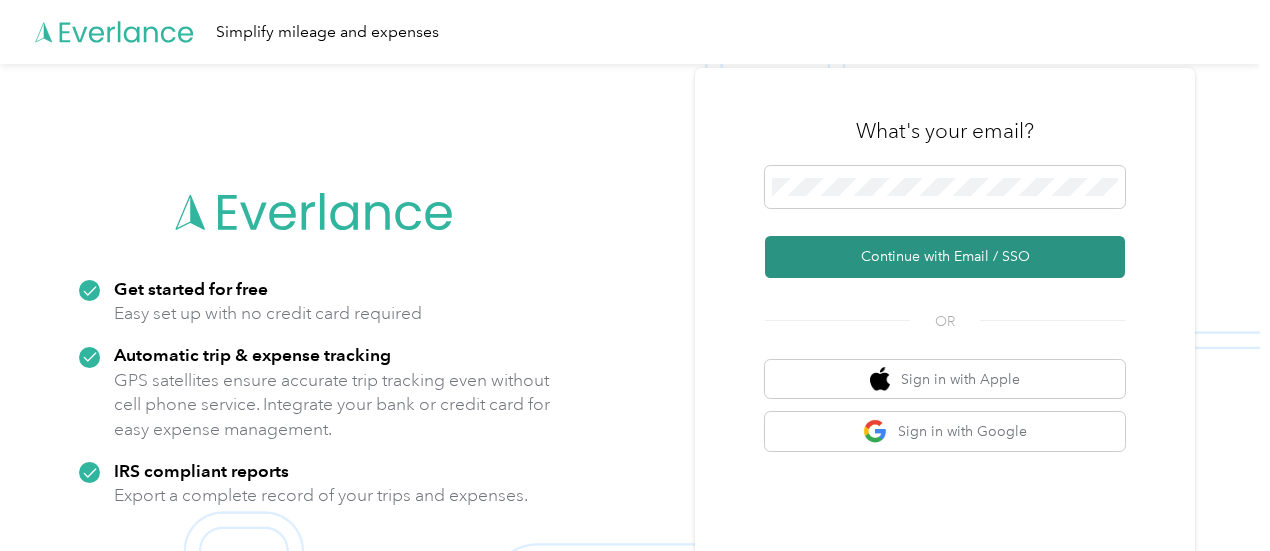 click on "Continue with Email / SSO" at bounding box center [945, 257] 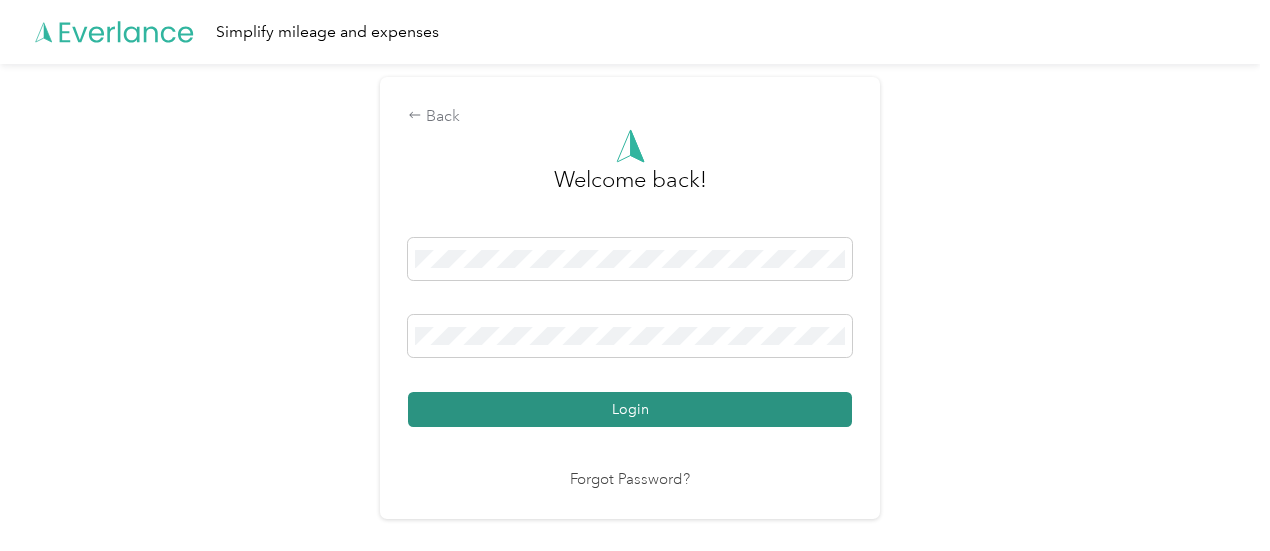 click on "Login" at bounding box center [630, 409] 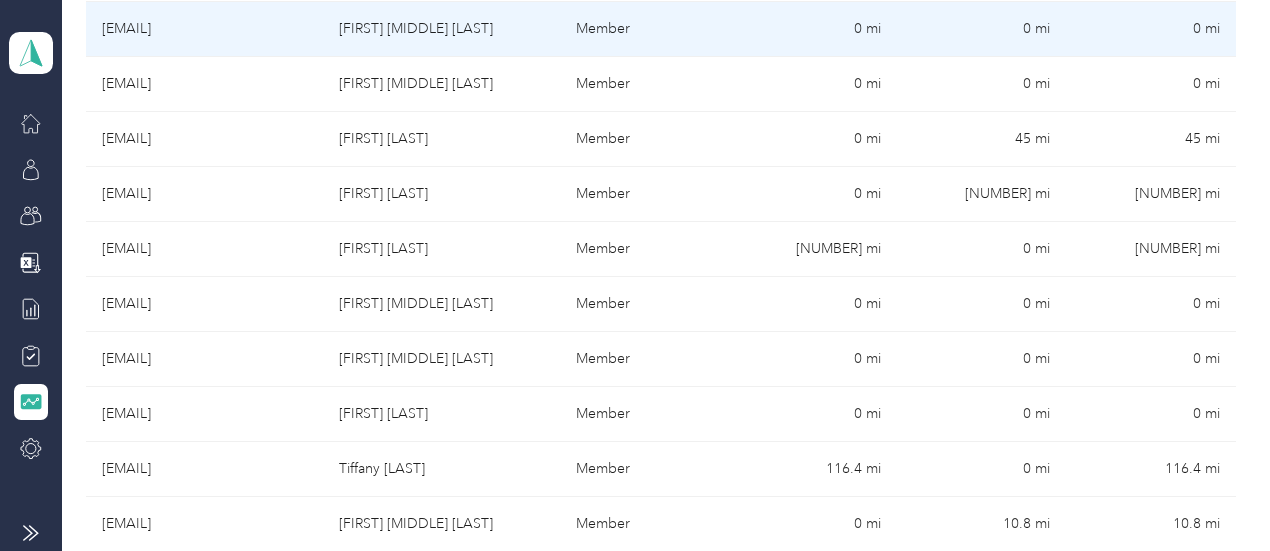 scroll, scrollTop: 759, scrollLeft: 0, axis: vertical 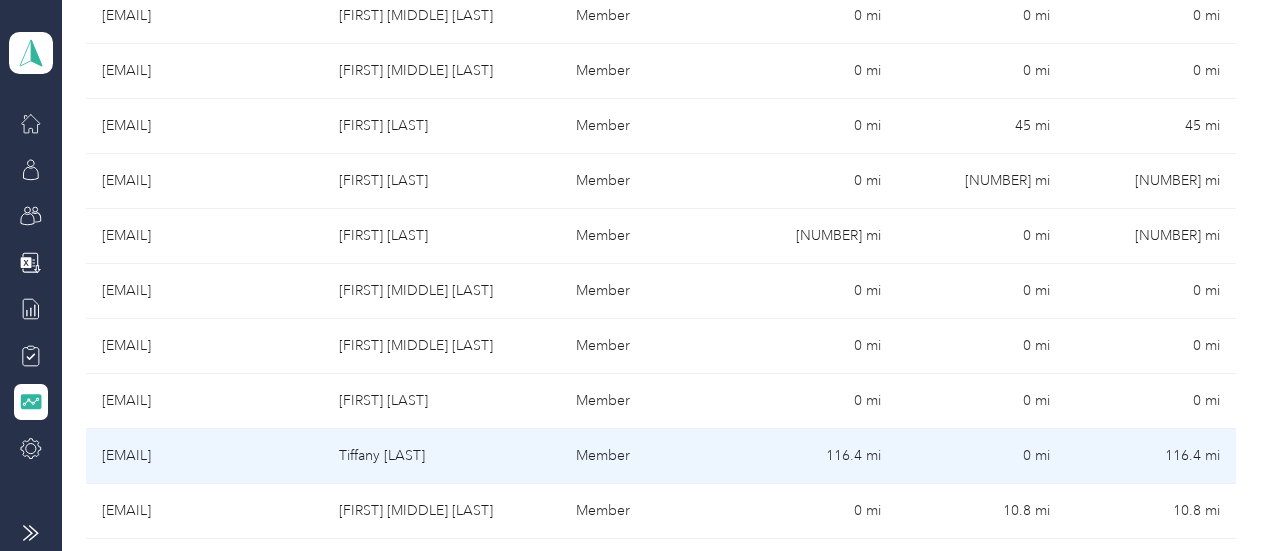 click on "Tiffany [LAST]" at bounding box center (441, 456) 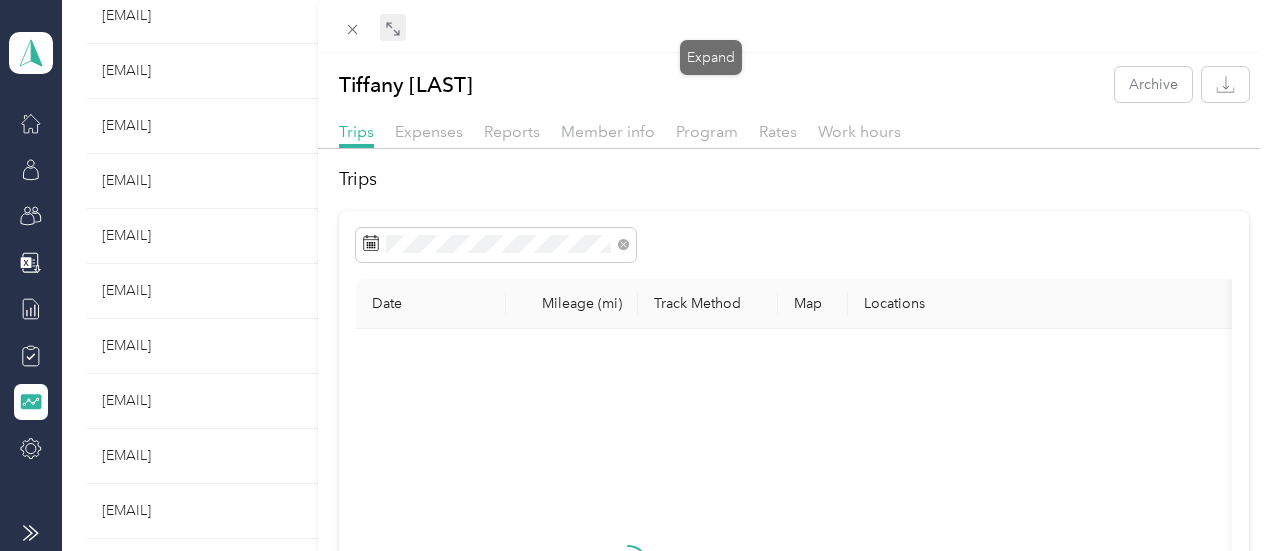 click 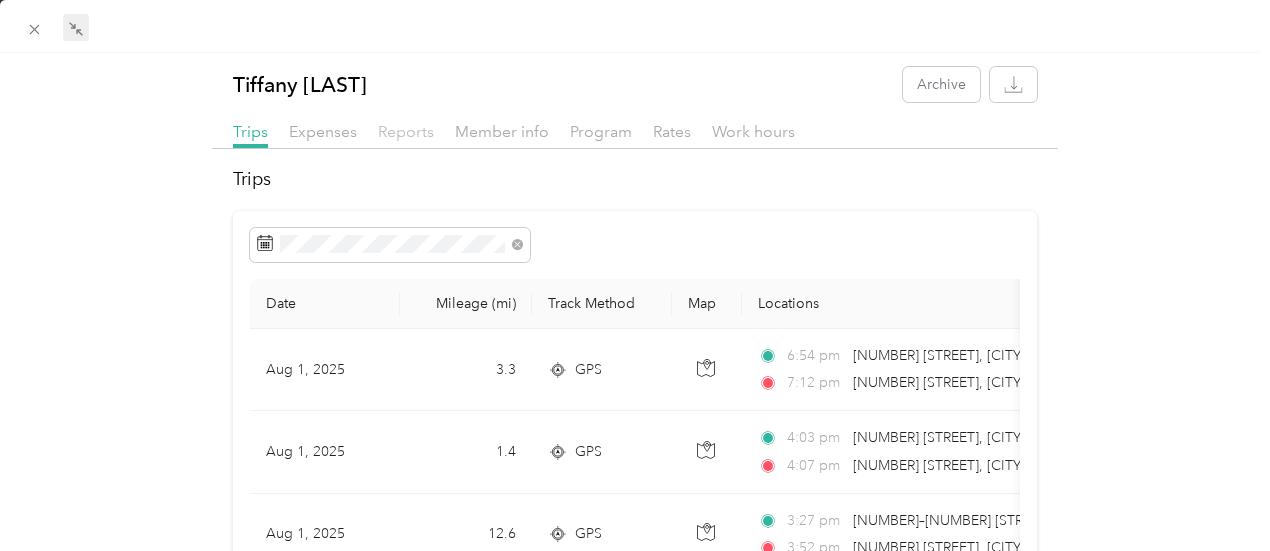 click on "Reports" at bounding box center [406, 131] 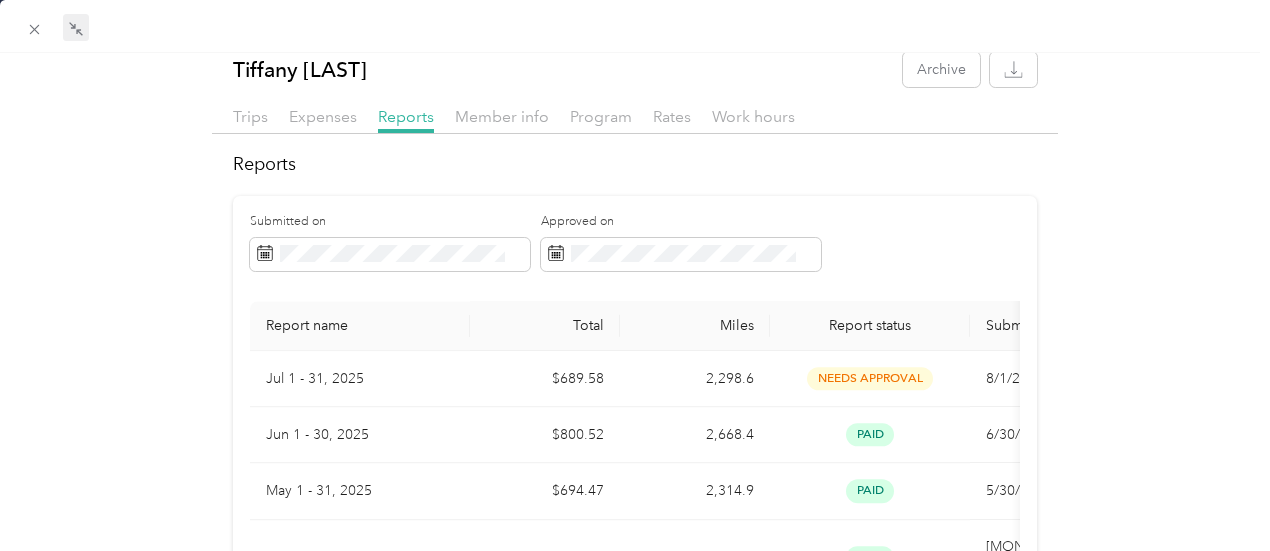scroll, scrollTop: 9, scrollLeft: 0, axis: vertical 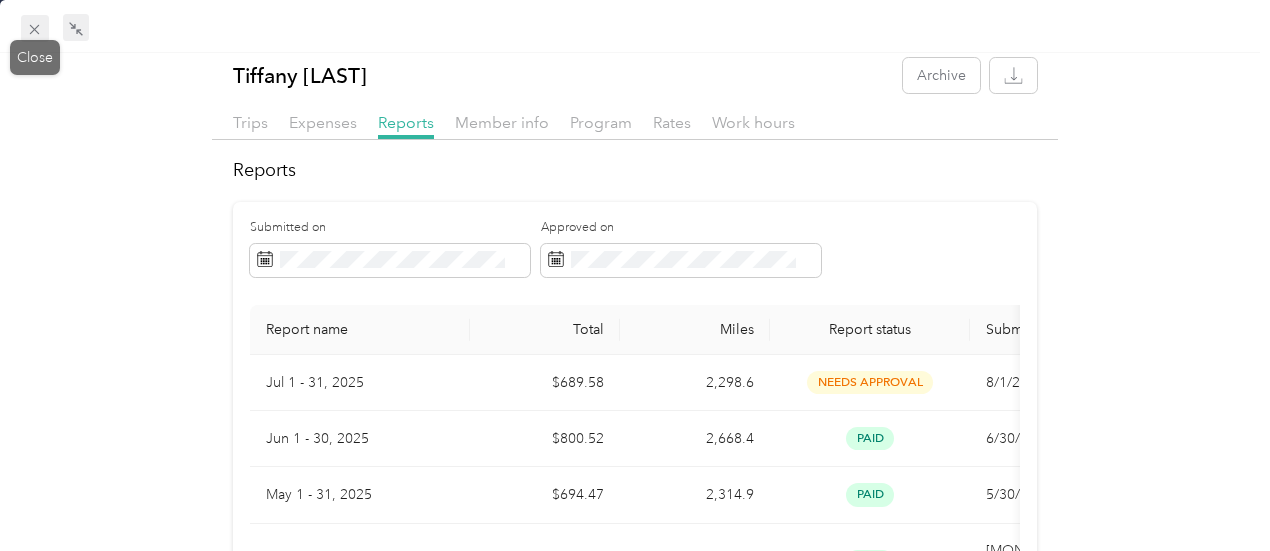 click 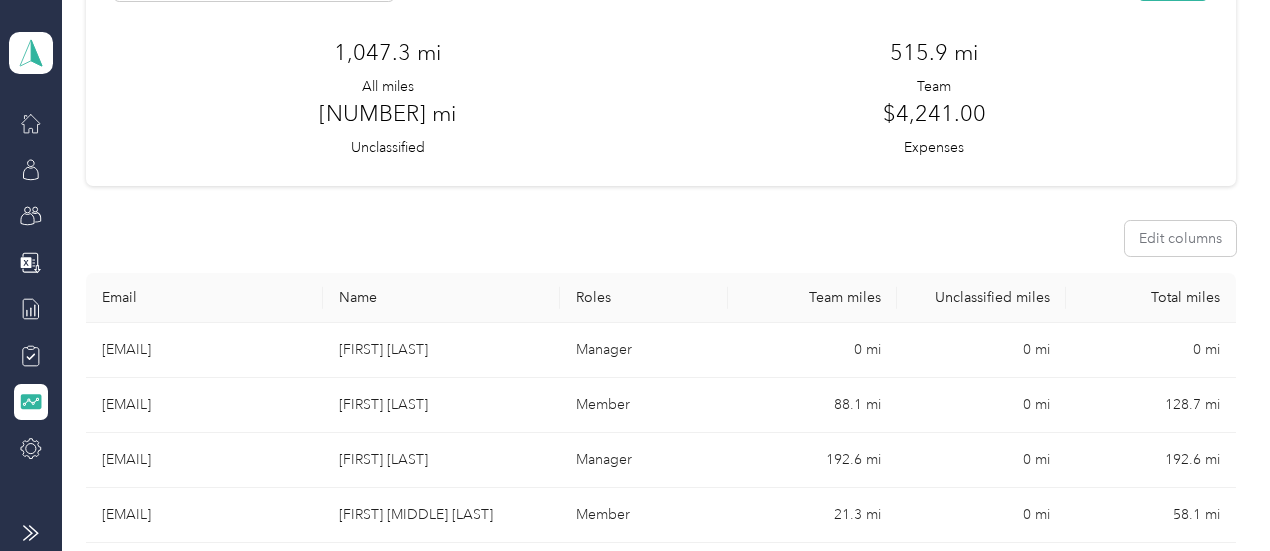 scroll, scrollTop: 231, scrollLeft: 0, axis: vertical 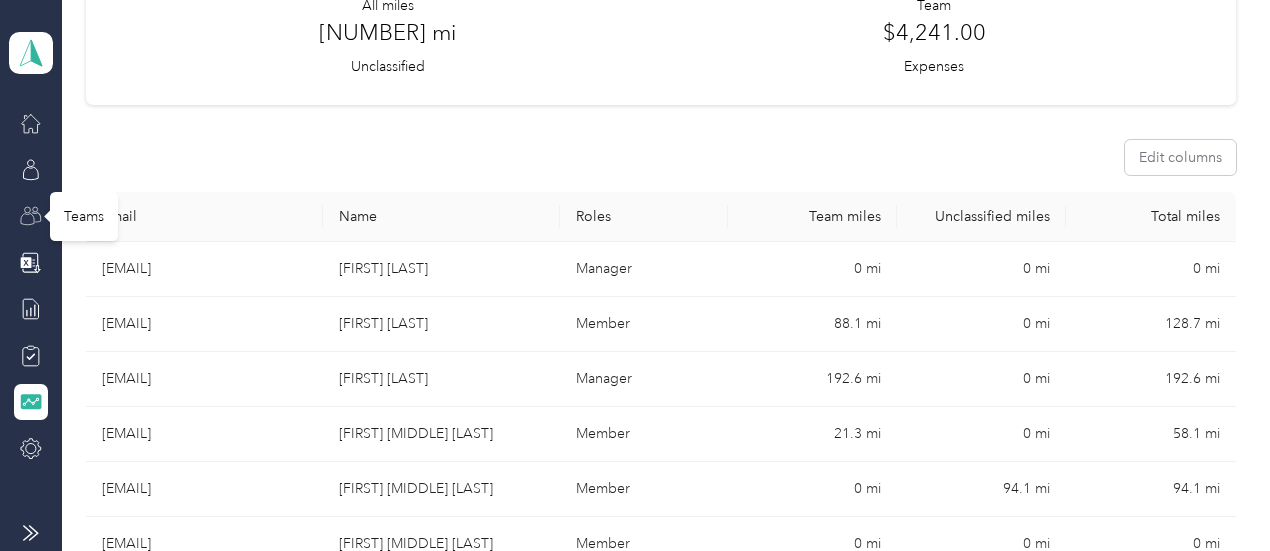 click 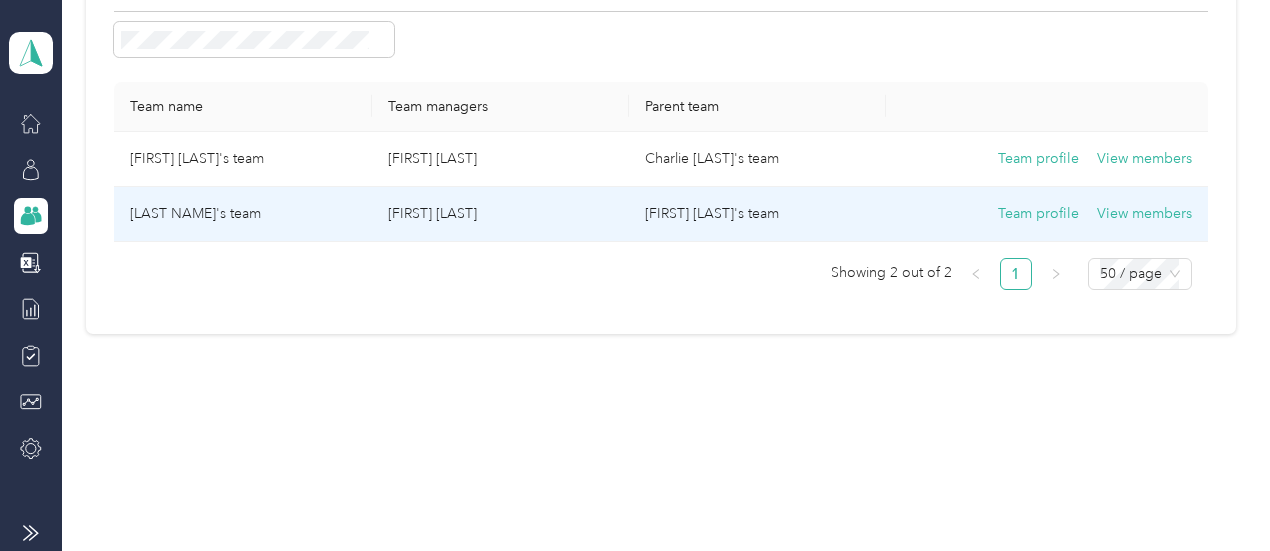 scroll, scrollTop: 172, scrollLeft: 0, axis: vertical 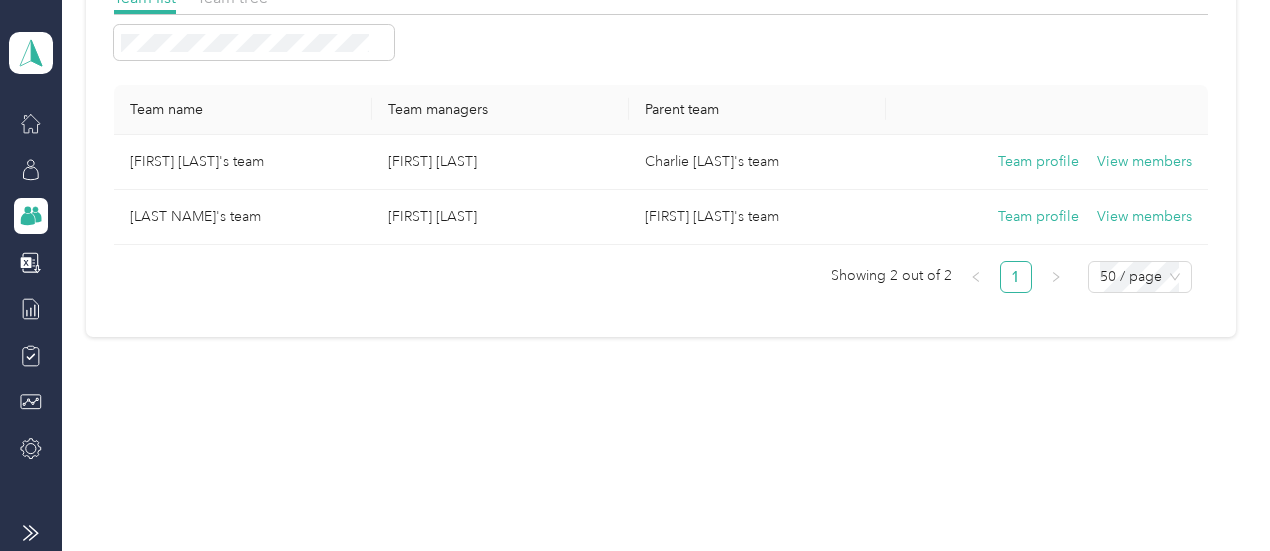click 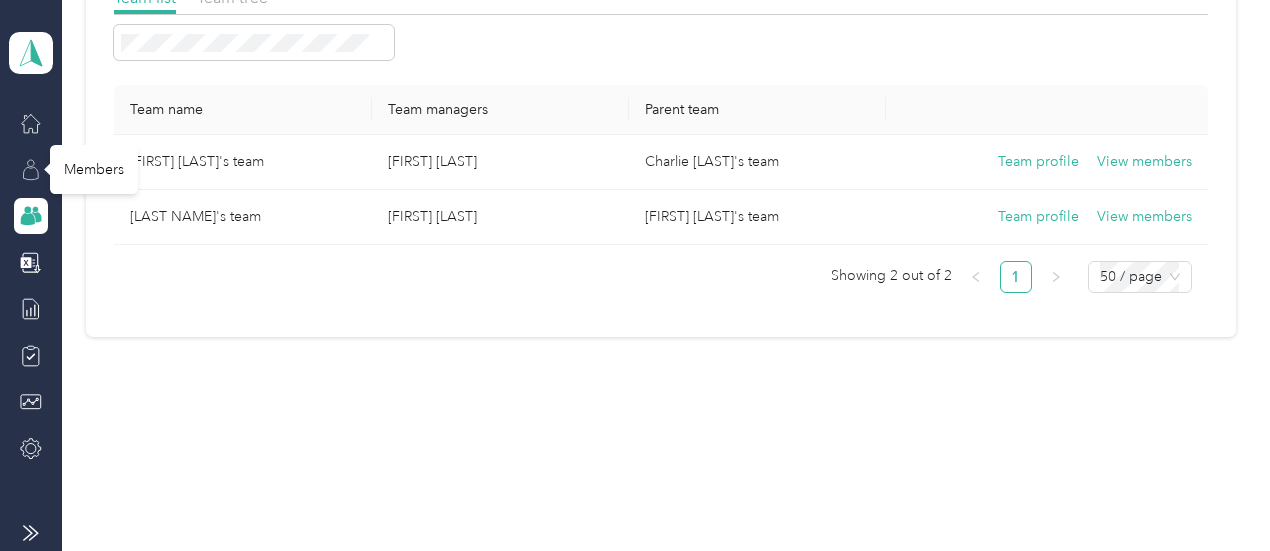 click 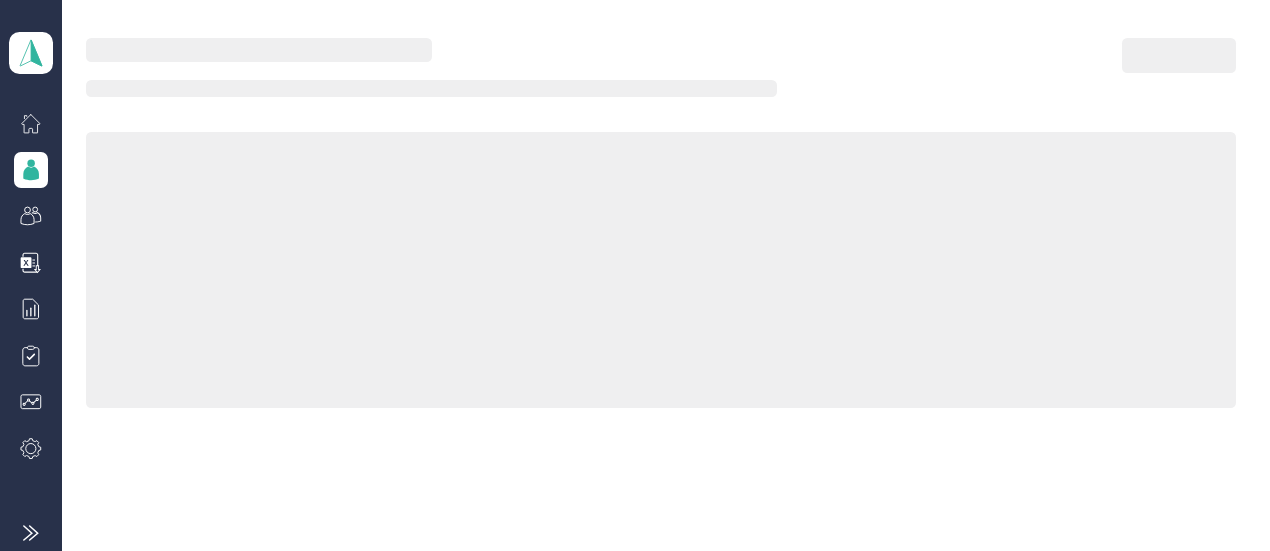 scroll, scrollTop: 231, scrollLeft: 0, axis: vertical 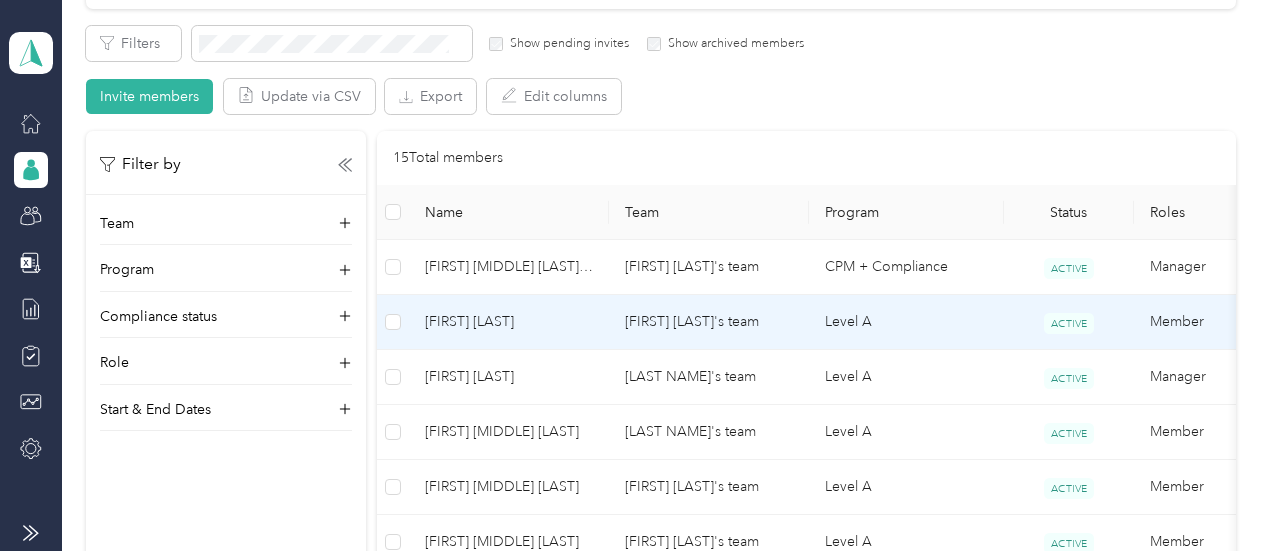 click on "[FIRST] [LAST]" at bounding box center (509, 322) 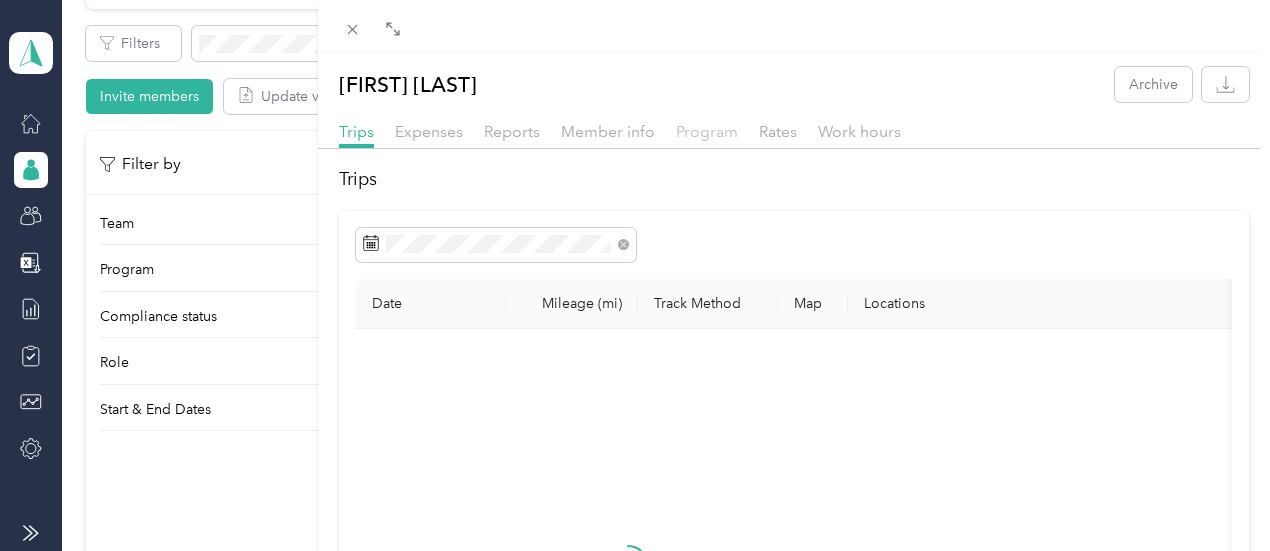 click on "Program" at bounding box center [707, 131] 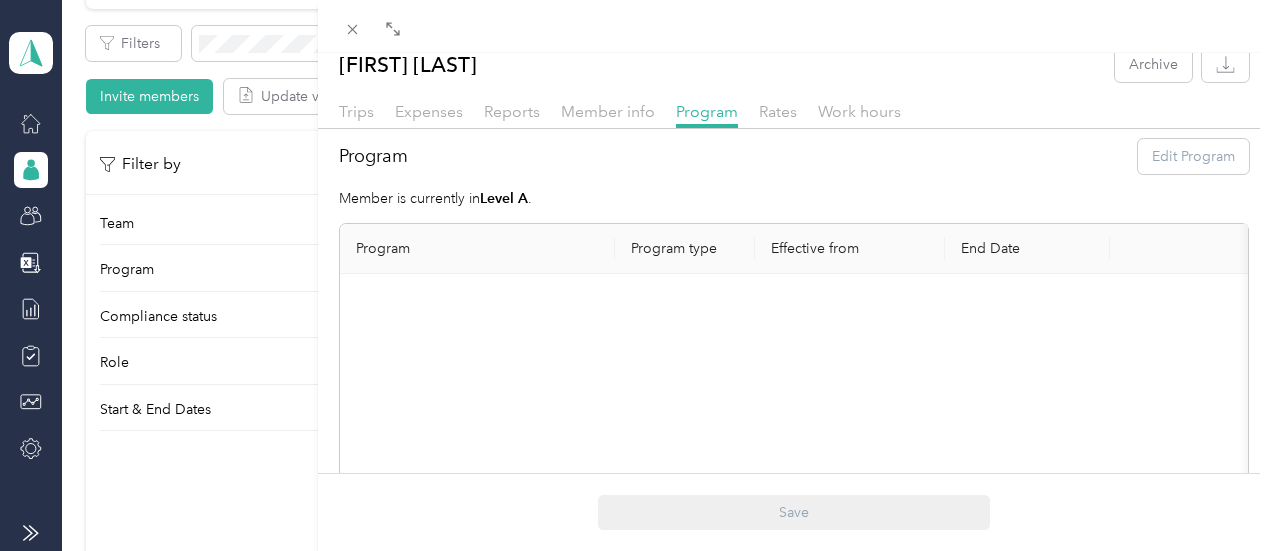 scroll, scrollTop: 18, scrollLeft: 0, axis: vertical 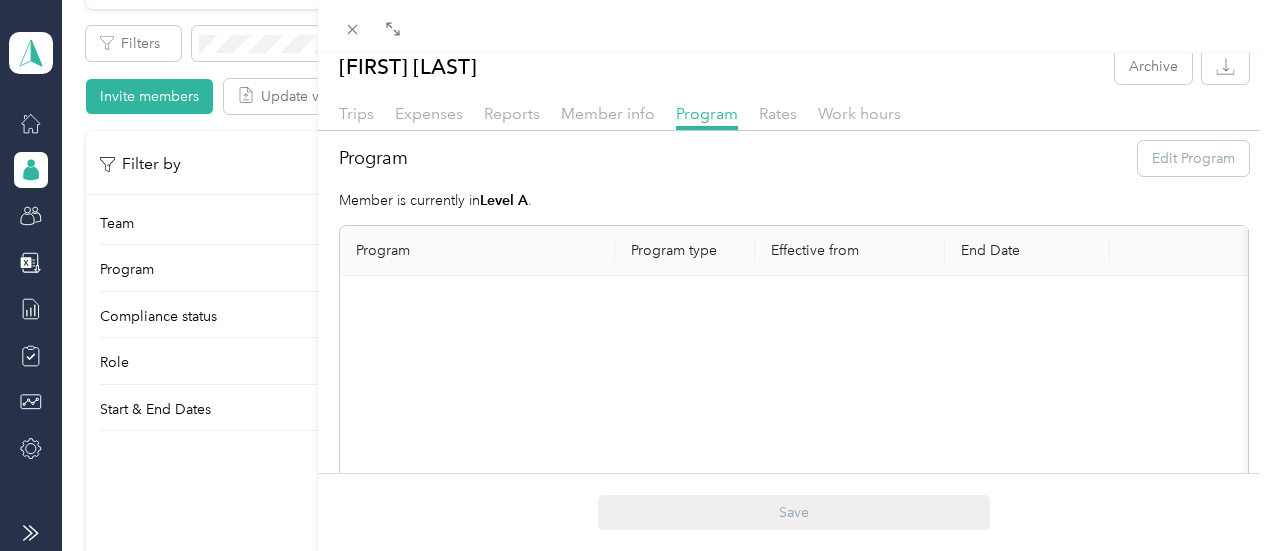 click on "Program type" at bounding box center (685, 251) 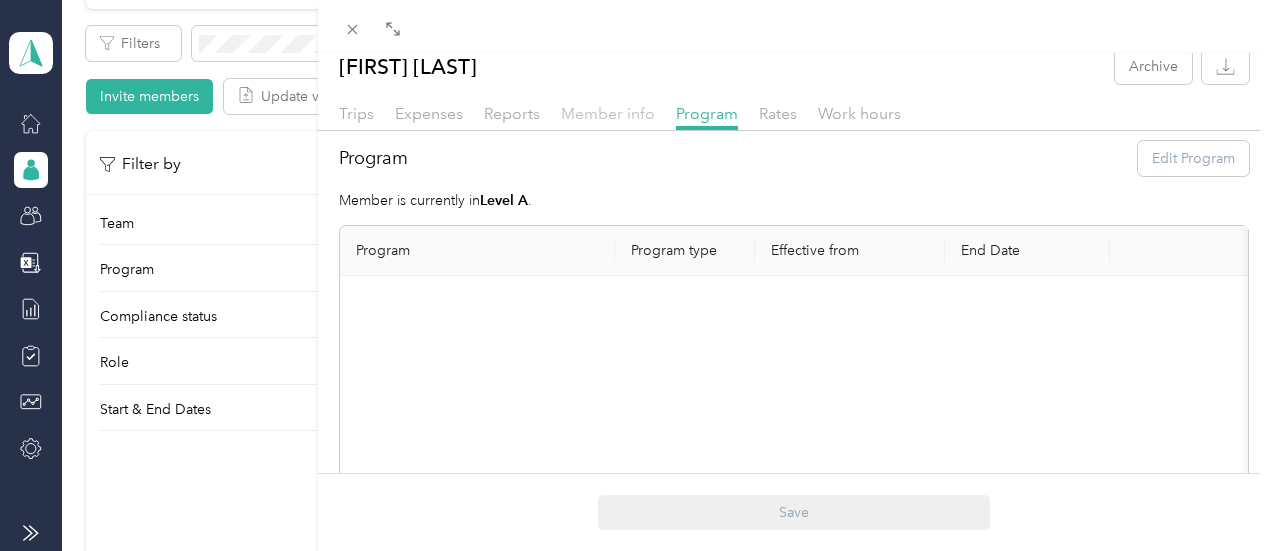 click on "Member info" at bounding box center (608, 113) 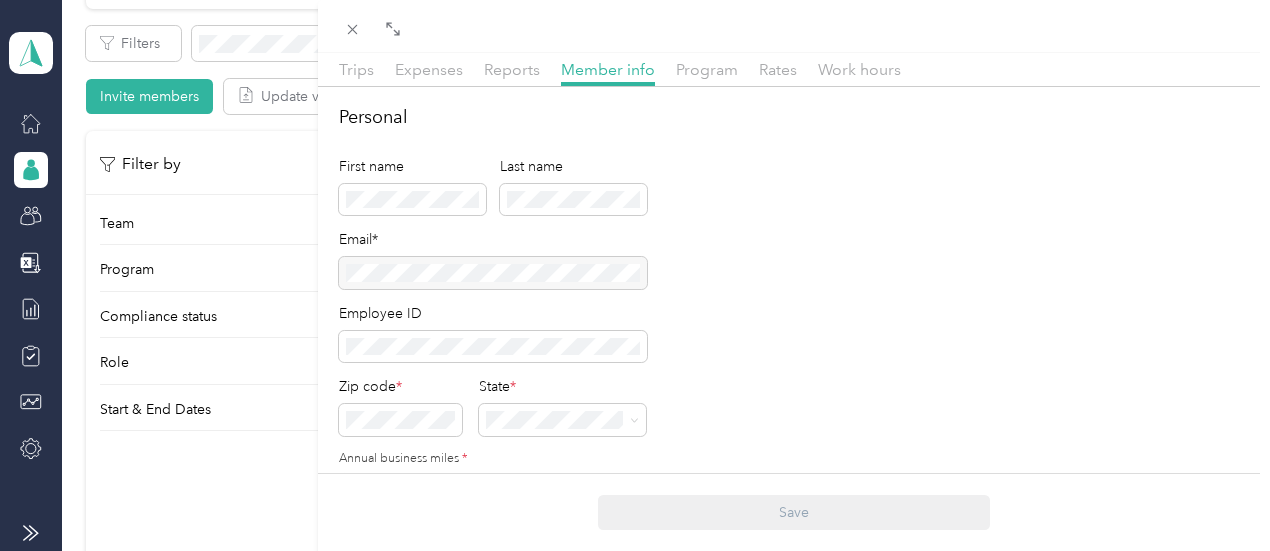 scroll, scrollTop: 0, scrollLeft: 0, axis: both 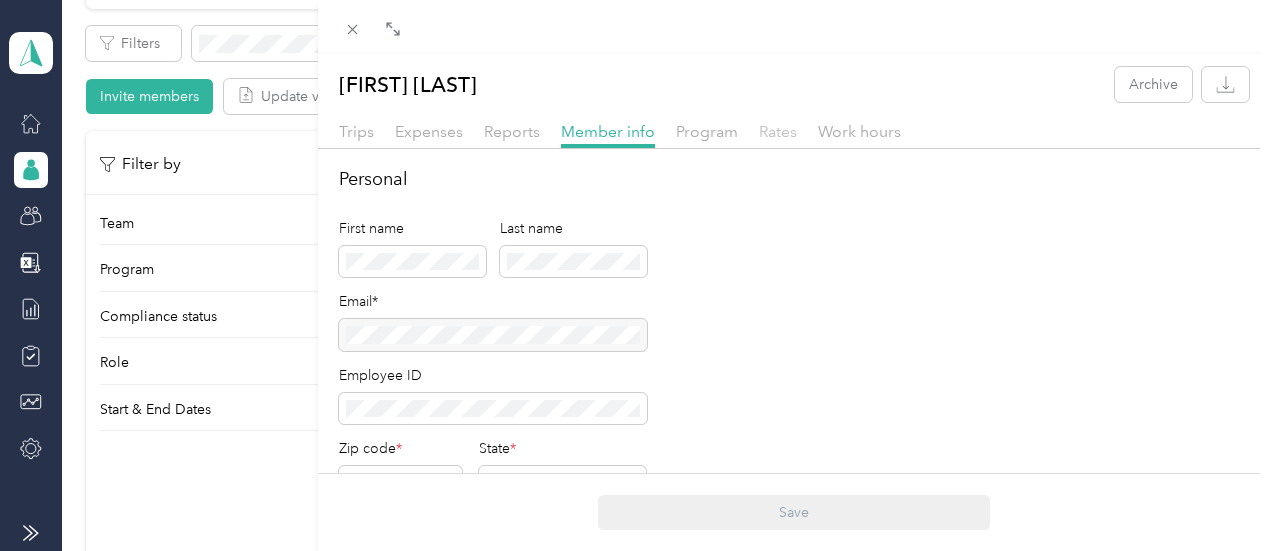 click on "Rates" at bounding box center (778, 131) 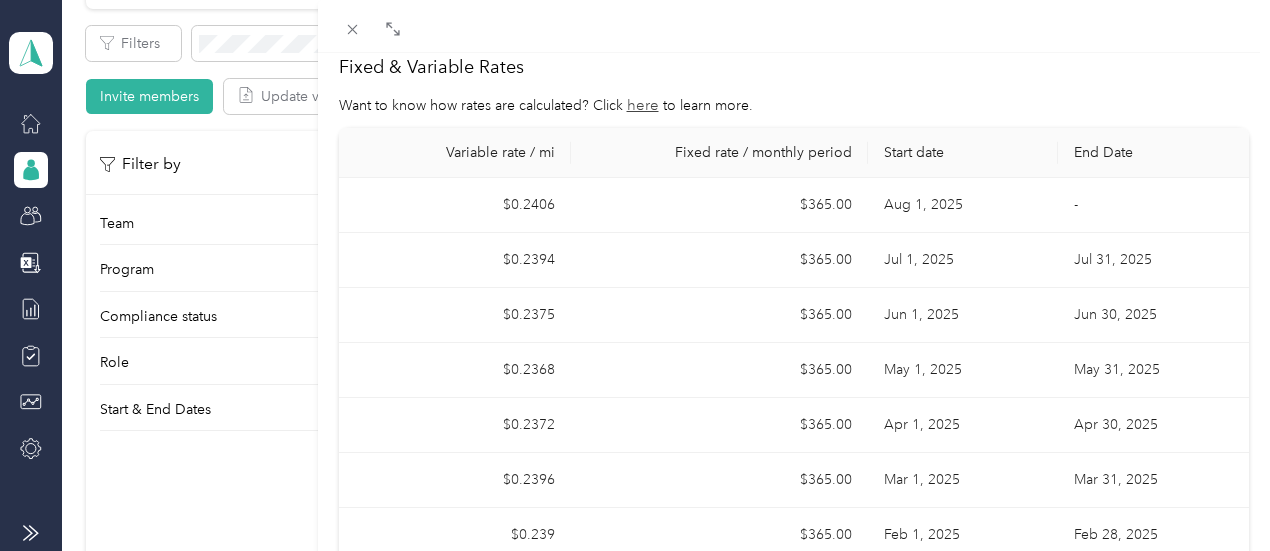 scroll, scrollTop: 102, scrollLeft: 0, axis: vertical 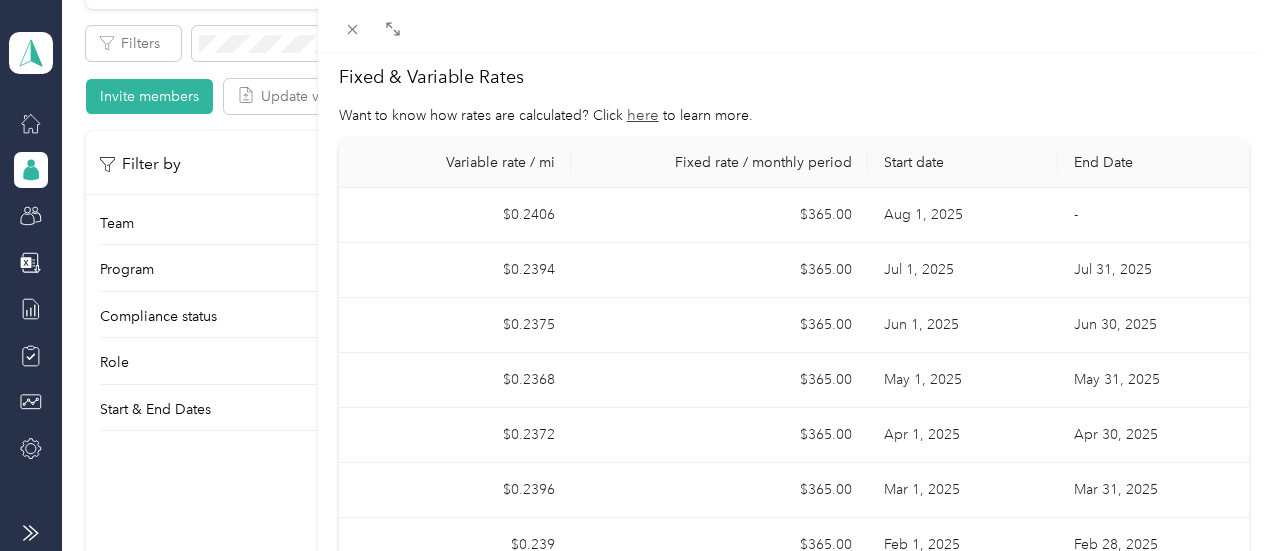 drag, startPoint x: 83, startPoint y: 319, endPoint x: 93, endPoint y: 318, distance: 10.049875 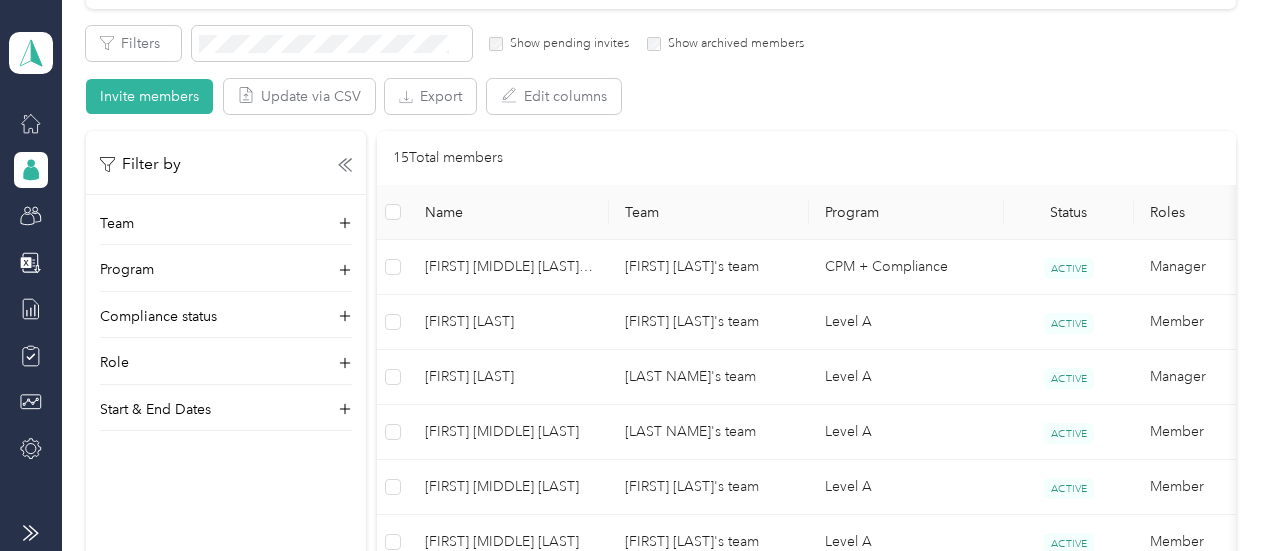 scroll, scrollTop: 6, scrollLeft: 0, axis: vertical 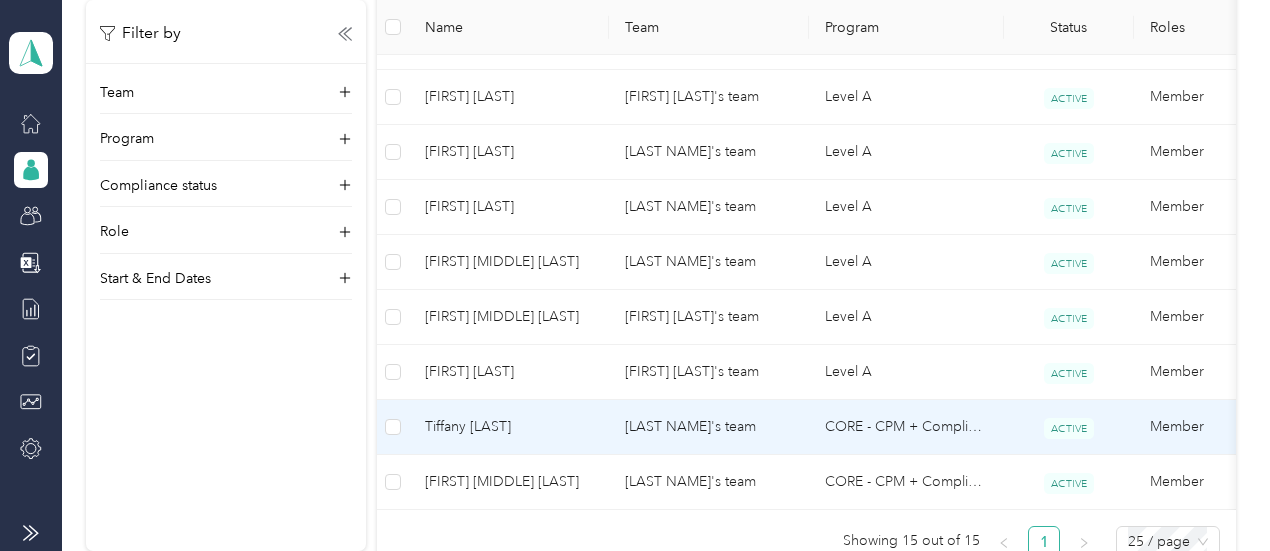 click on "Tiffany [LAST]" at bounding box center (509, 427) 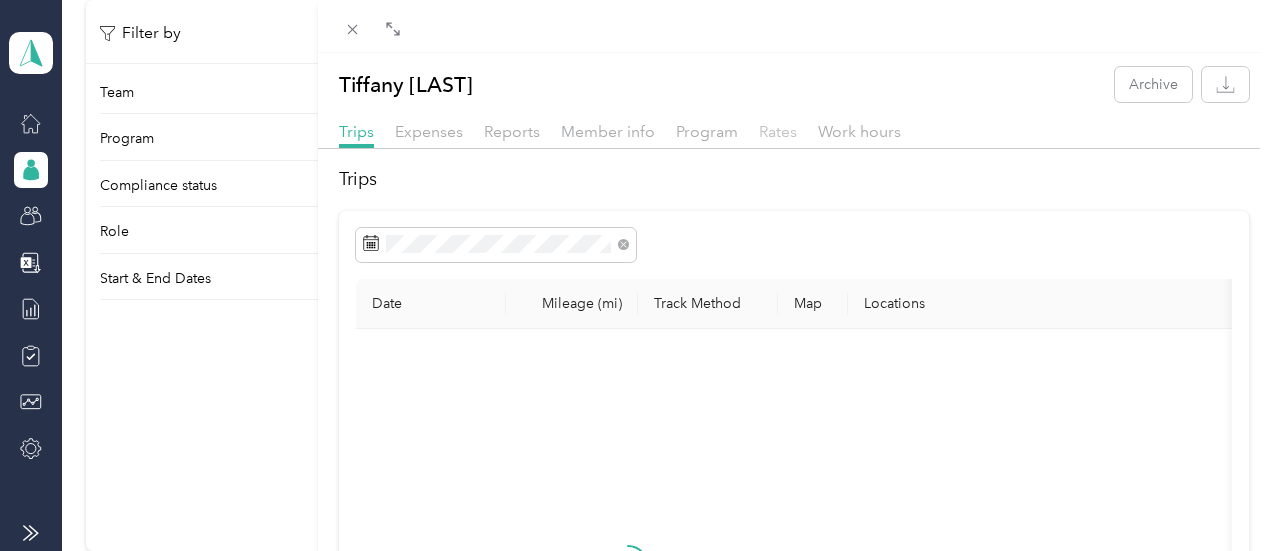 click on "Rates" at bounding box center (778, 131) 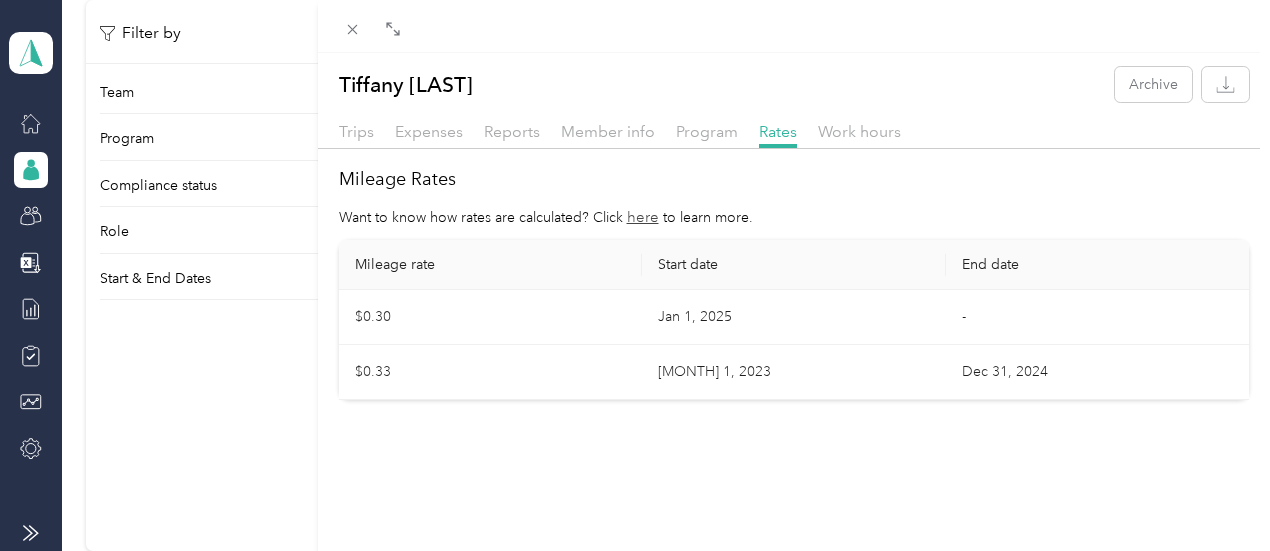click on "Tiffany [LAST] Archive Trips Expenses Reports Member info Program Rates Work hours Mileage Rates Want to know how rates are calculated? Click   here   to learn more. Mileage rate Start date End date       $0.30 [DATE] - $0.33 [DATE] [DATE] [DATE]" at bounding box center (635, 275) 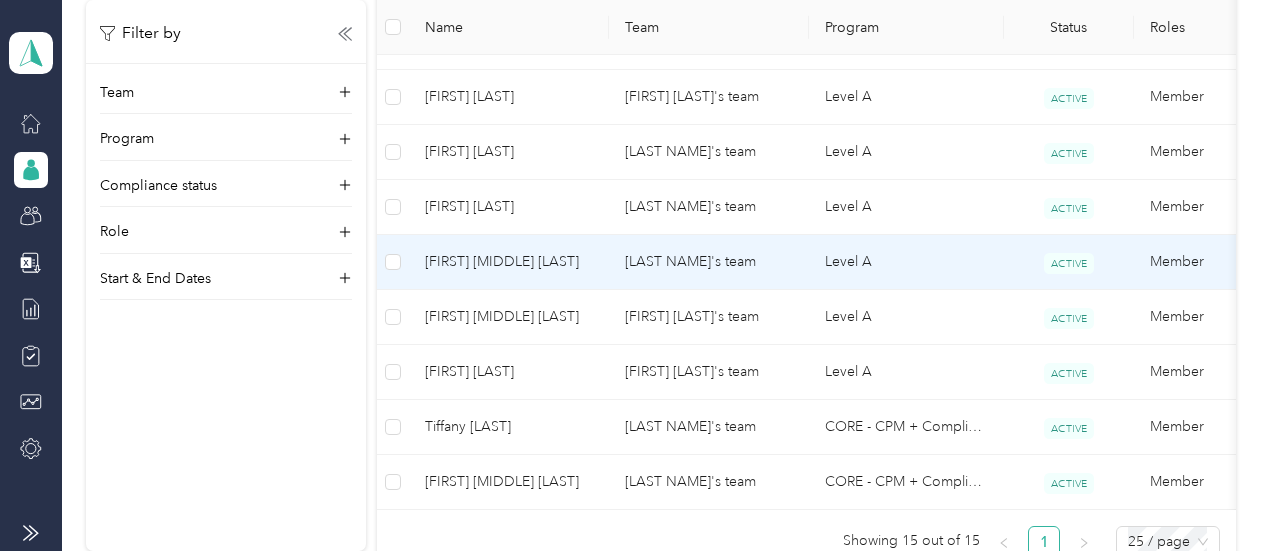 click on "[FIRST] [MIDDLE] [LAST]" at bounding box center [509, 262] 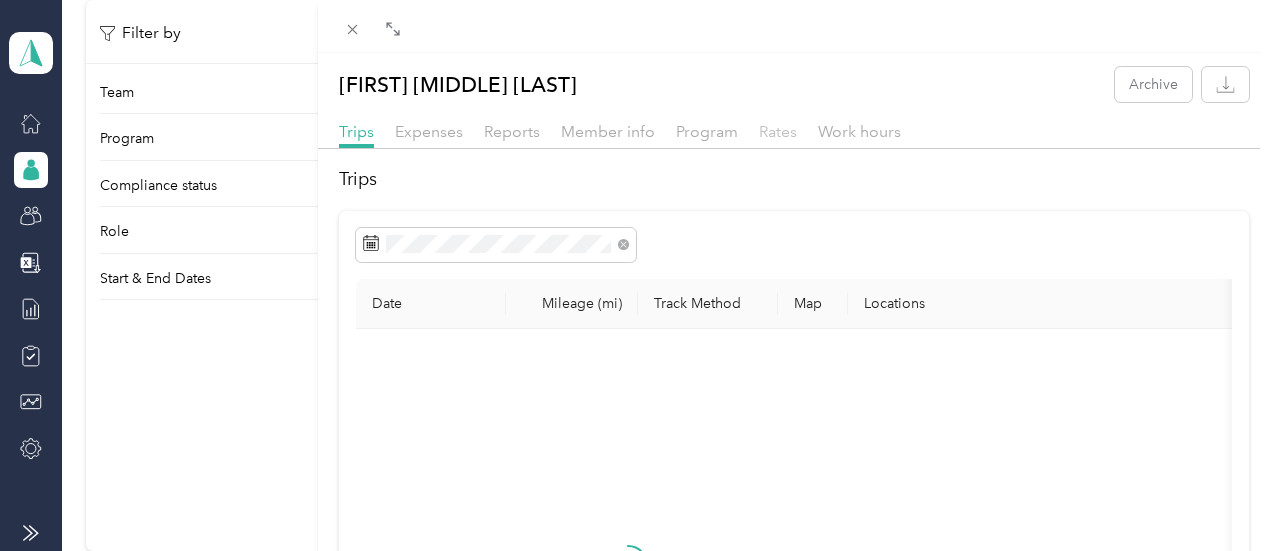 click on "Rates" at bounding box center [778, 131] 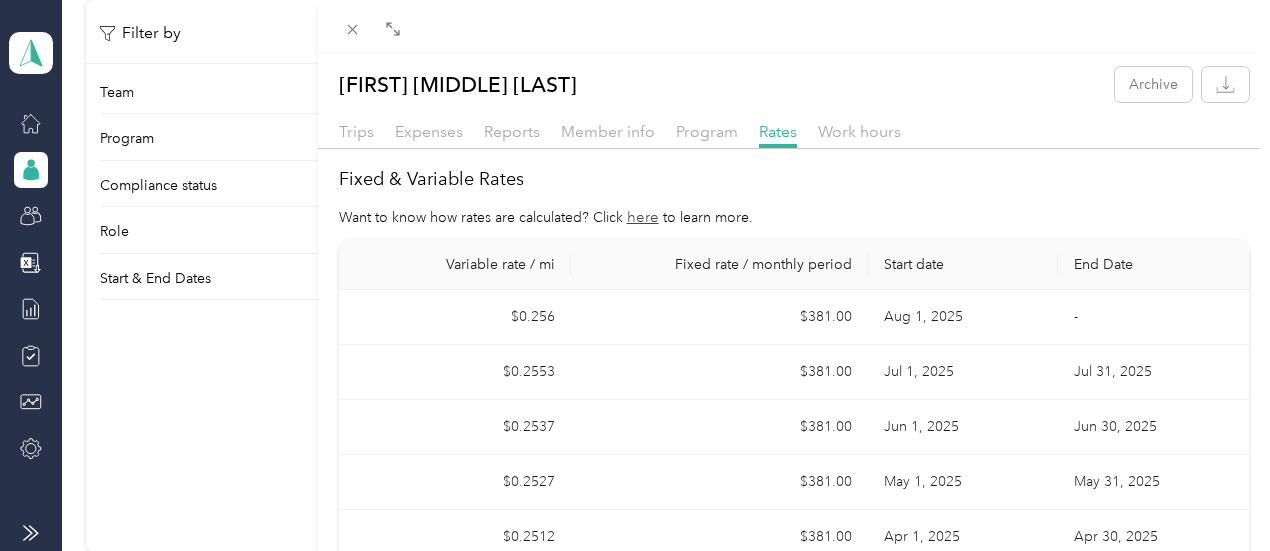 click on "Emily A. [LAST] Archive Trips Expenses Reports Member info Program Rates Work hours Fixed & Variable Rates Want to know how rates are calculated? Click   here   to learn more. Variable rate / mi Fixed rate / monthly period Start date End Date         $0.256 $381.00 [DATE] - $0.2553 $381.00 [MONTH] [DATE], [YEAR] [MONTH] [DATE], [YEAR] $0.2537 $381.00 [MONTH] [DATE], [YEAR] [MONTH] [DATE], [YEAR] $0.2527 $381.00 [MONTH] [DATE], [YEAR] [MONTH] [DATE], [YEAR] $0.2512 $381.00 [MONTH] [DATE], [YEAR] [MONTH] [DATE], [YEAR] $0.2538 $381.00 [MONTH] [DATE], [YEAR] [MONTH] [DATE], [YEAR] $0.2523 $381.00 [MONTH] [DATE], [YEAR] [MONTH] [DATE], [YEAR] $0.2518 $381.00 [MONTH] [DATE], [YEAR] [MONTH] [DATE], [YEAR] $0.2524 $381.00 [MONTH] [DATE], [YEAR] [MONTH] [DATE], [YEAR] $0.2537 $381.00 [MONTH] [DATE], [YEAR] [MONTH] [DATE], [YEAR] $0.2592 $381.00 [MONTH] [DATE], [YEAR] [MONTH] [DATE], [YEAR] $0.2704 $381.00 [MONTH] [DATE], [YEAR] [MONTH] [DATE], [YEAR] $0.2745 $381.00 [MONTH] [DATE], [YEAR] [MONTH] [DATE], [YEAR] $0.2729 $381.00 [MONTH] [DATE], [YEAR] [MONTH] [DATE], [YEAR] $0.2808 $381.00 [MONTH] [DATE], [YEAR] [MONTH] [DATE], [YEAR] $0.2735 $381.00 [MONTH] [DATE], [YEAR] [MONTH] [DATE], [YEAR] $0.2652 $381.00 [MONTH] [DATE], [YEAR] [MONTH] [DATE], [YEAR] $0.2615 $381.00 [MONTH] [DATE], [YEAR] [MONTH] [DATE], [YEAR] $0.2591 $381.00 [MONTH] [DATE], [YEAR] [MONTH] [DATE], [YEAR]" at bounding box center (635, 275) 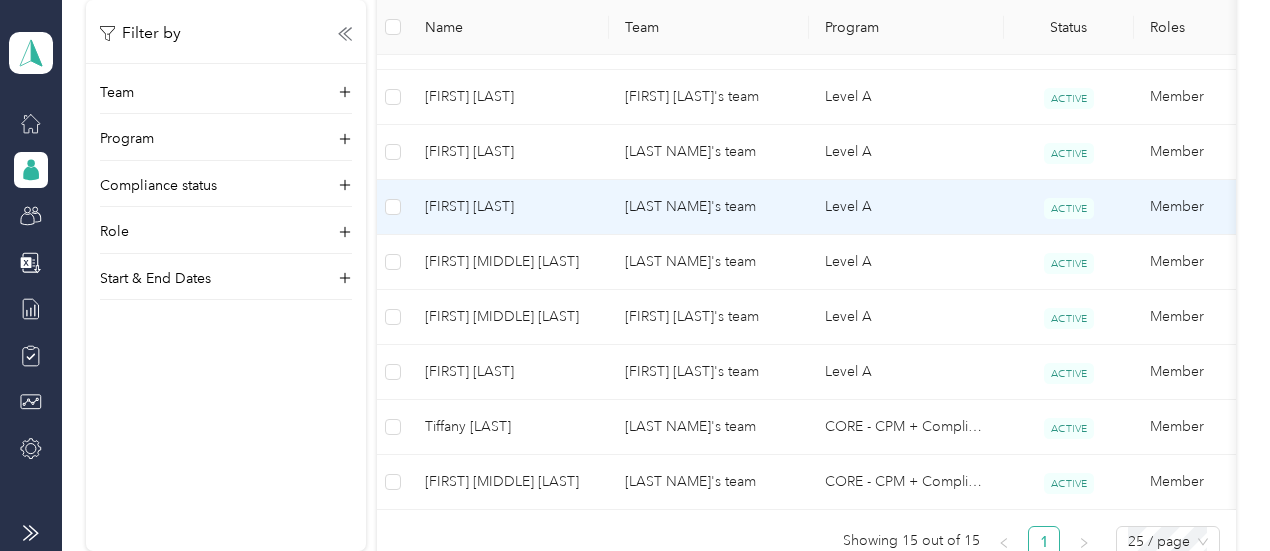 click on "[FIRST] [LAST]" at bounding box center (509, 207) 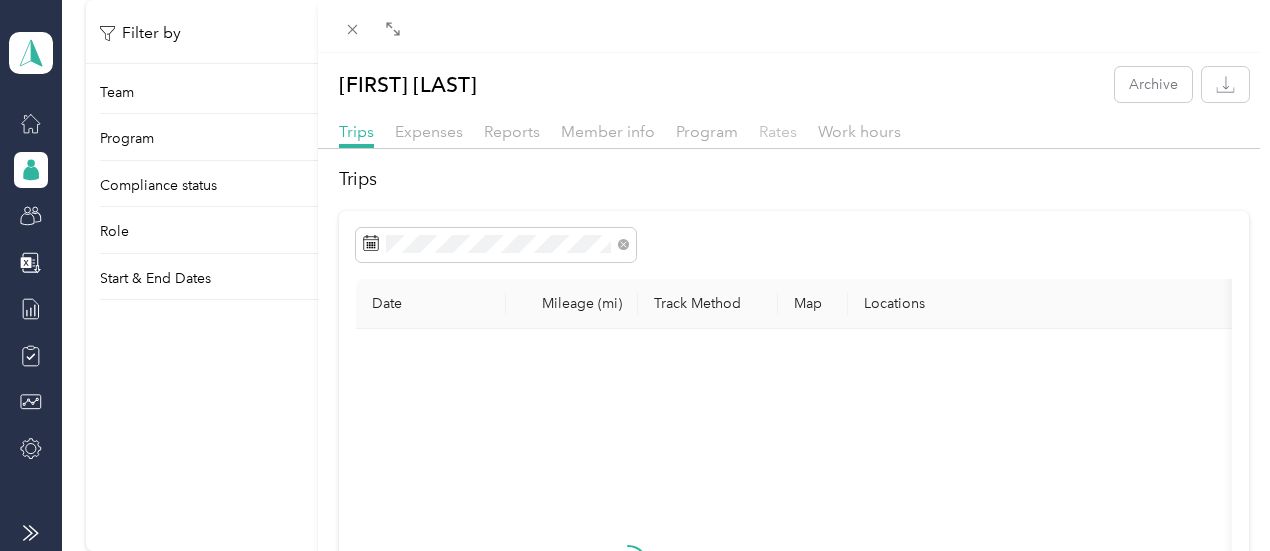 click on "Rates" at bounding box center (778, 131) 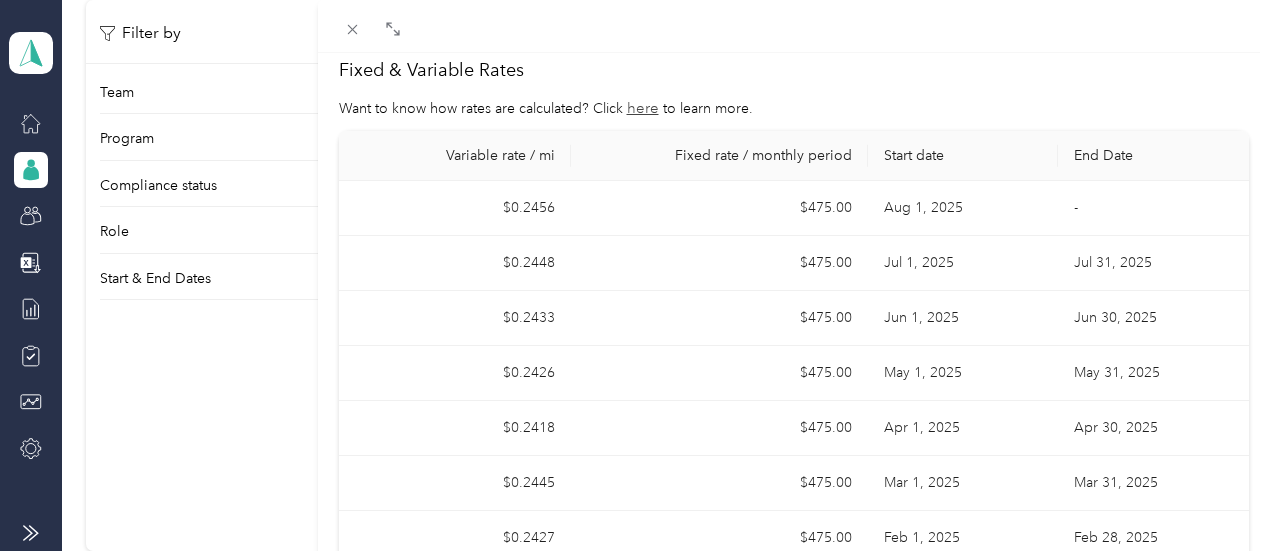 scroll, scrollTop: 0, scrollLeft: 0, axis: both 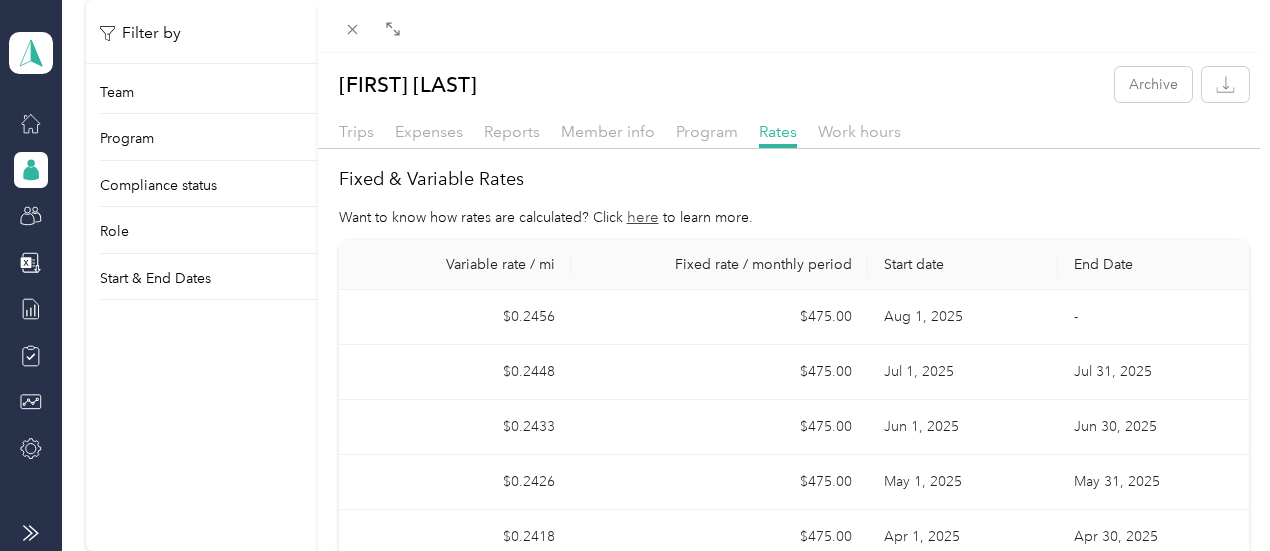 click on "Peter G. [LAST] Archive Trips Expenses Reports Member info Program Rates Work hours Fixed & Variable Rates Want to know how rates are calculated? Click   here   to learn more. Variable rate / mi Fixed rate / monthly period Start date End Date         $0.2456 $475.00 [DATE] - $0.2448 $475.00 [MONTH] [DATE], [YEAR] [MONTH] [DATE], [YEAR] $0.2433 $475.00 [MONTH] [DATE], [YEAR] [MONTH] [DATE], [YEAR] $0.2426 $475.00 [MONTH] [DATE], [YEAR] [MONTH] [DATE], [YEAR] $0.2418 $475.00 [MONTH] [DATE], [YEAR] [MONTH] [DATE], [YEAR] $0.2445 $475.00 [MONTH] [DATE], [YEAR] [MONTH] [DATE], [YEAR] $0.2427 $475.00 [MONTH] [DATE], [YEAR] [MONTH] [DATE], [YEAR] $0.2422 $607.00 [MONTH] [DATE], [YEAR] [MONTH] [DATE], [YEAR] $0.2419 $607.00 [MONTH] [DATE], [YEAR] [MONTH] [DATE], [YEAR] $0.2436 $607.00 [MONTH] [DATE], [YEAR] [MONTH] [DATE], [YEAR] $0.2476 $607.00 [MONTH] [DATE], [YEAR] [MONTH] [DATE], [YEAR] $0.2593 $607.00 [MONTH] [DATE], [YEAR] [MONTH] [DATE], [YEAR] $0.2634 $607.00 [MONTH] [DATE], [YEAR] [MONTH] [DATE], [YEAR] $0.2611 $607.00 [MONTH] [DATE], [YEAR] [MONTH] [DATE], [YEAR] $0.2702 $607.00 [MONTH] [DATE], [YEAR] [MONTH] [DATE], [YEAR] $0.2628 $607.00 [MONTH] [DATE], [YEAR] [MONTH] [DATE], [YEAR] $0.2536 $607.00 [MONTH] [DATE], [YEAR] [MONTH] [DATE], [YEAR] $0.2501 $607.00 [MONTH] [DATE], [YEAR] [MONTH] [DATE], [YEAR] $0.2477 $607.00 [MONTH] [DATE], [YEAR] [MONTH] [DATE], [YEAR]" at bounding box center [635, 275] 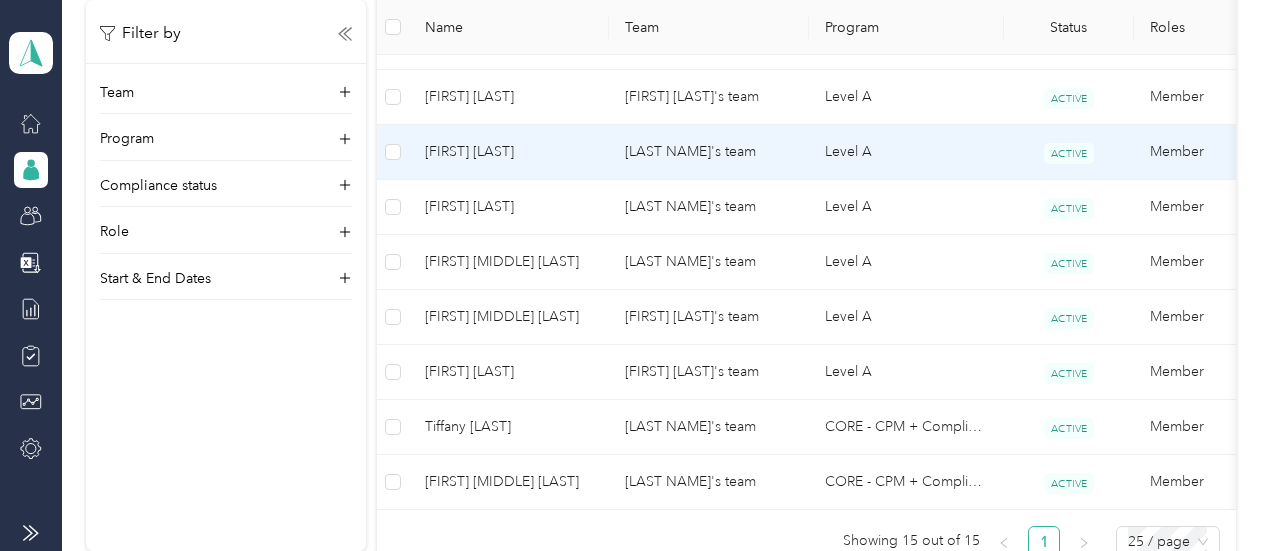 click on "[FIRST] [LAST]" at bounding box center [509, 152] 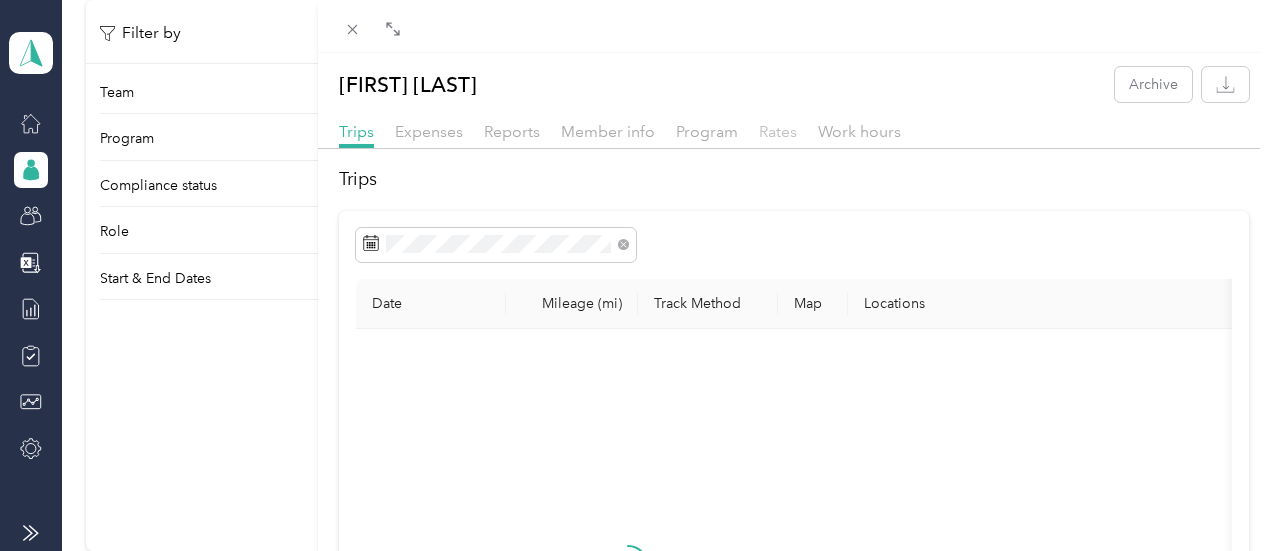 click on "Rates" at bounding box center [778, 131] 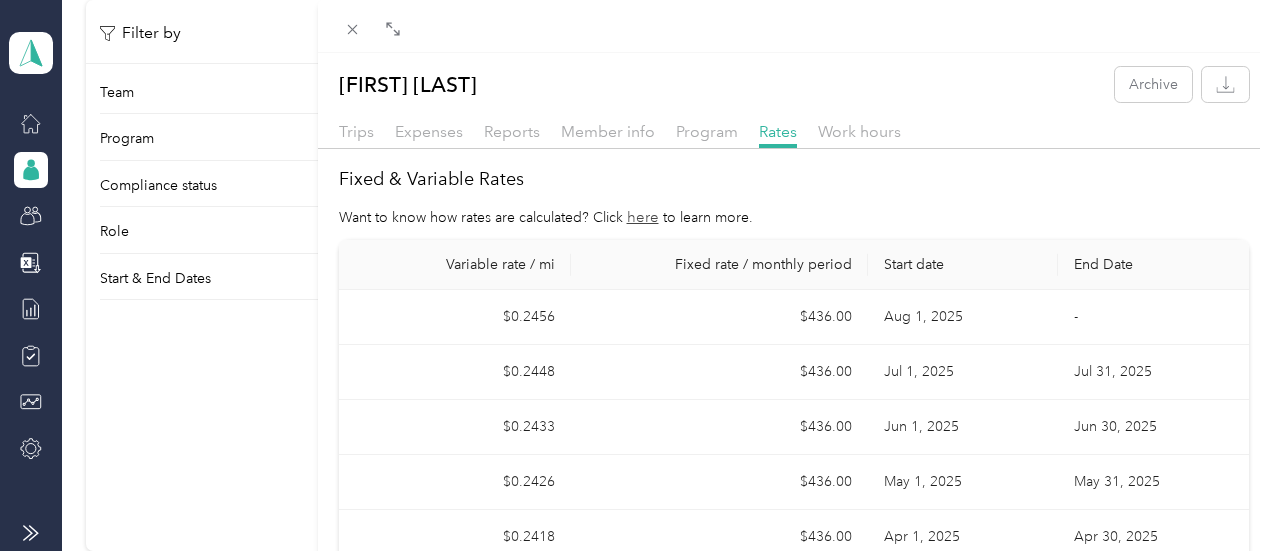 click on "[FIRST] [LAST] Archive Trips Expenses Reports Member info Program Rates Work hours Fixed & Variable Rates Want to know how rates are calculated? Click   here   to learn more. Variable rate / mi Fixed rate / monthly period Start date End Date         $0.2456 $436.00 [MONTH] 1, 2025 - $0.2448 $436.00 [MONTH] 1, 2025 [MONTH] 31, 2025 $0.2433 $436.00 [MONTH] 1, 2025 [MONTH] 30, 2025 $0.2426 $436.00 [MONTH] 1, 2025 [MONTH] 31, 2025 $0.2418 $436.00 [MONTH] 1, 2025 [MONTH] 30, 2025 $0.2445 $436.00 [MONTH] 1, 2025 [MONTH] 31, 2025 $0.2427 $436.00 [MONTH] 1, 2025 [MONTH] 28, 2025 $0.2422 $436.00 [MONTH] 1, 2025 [MONTH] 31, 2025 $0.2419 $436.00 [MONTH] 1, 2024 [MONTH] 31, 2024 $0.2436 $436.00 [MONTH] 1, 2024 [MONTH] 30, 2024 $0.2476 $436.00 [MONTH] 1, 2024 [MONTH] 31, 2024 $0.2593 $436.00 [MONTH] 1, 2024 [MONTH] 30, 2024 $0.2634 $436.00 [MONTH] 1, 2024 [MONTH] 31, 2024 $0.2611 $436.00 [MONTH] 1, 2024 [MONTH] 31, 2024 $0.2702 $436.00 [MONTH] 1, 2024 [MONTH] 30, 2024 $0.2628 $436.00 [MONTH] 1, 2024 [MONTH] 31, 2024 $0.2536 $436.00 [MONTH] 1, 2024 [MONTH] 30, 2024 $0.2501 $436.00 [MONTH] 1, 2024 [MONTH] 31, 2024 $0.2477 $436.00 [MONTH] 1, 2024 [MONTH] 28, 2024 $0.2461" at bounding box center [635, 275] 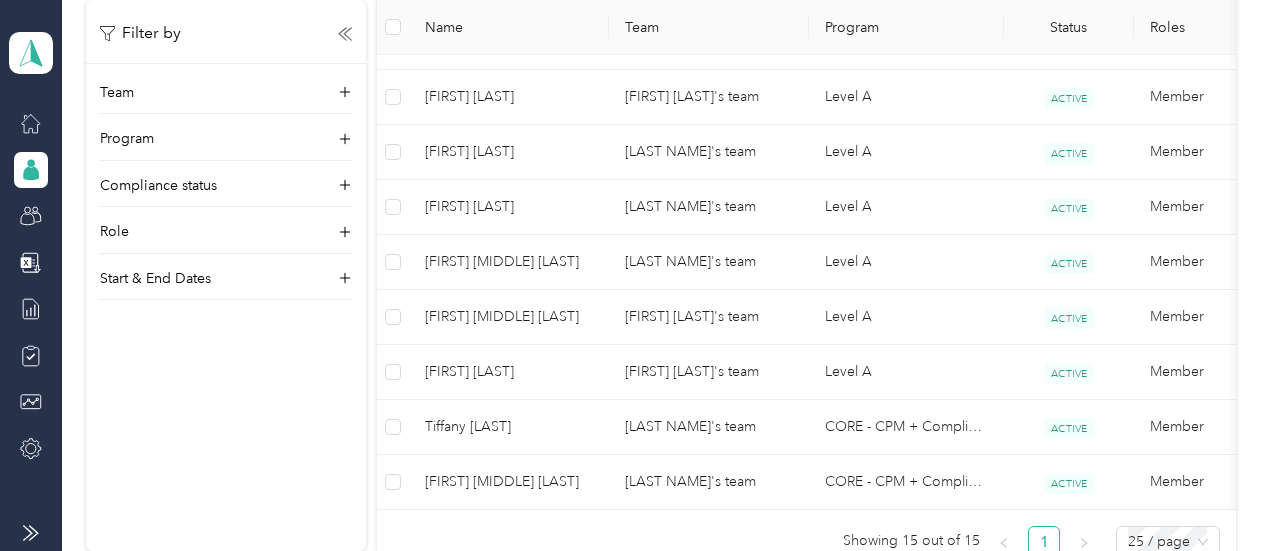 click on "Drag to resize Click to close [FIRST] [LAST] Archive Trips Expenses Reports Member info Program Rates Work hours Members without programs do not have mileage rates To add a mileage rate, assign this member to a reimbursement program. Go to Program tab" at bounding box center (630, 551) 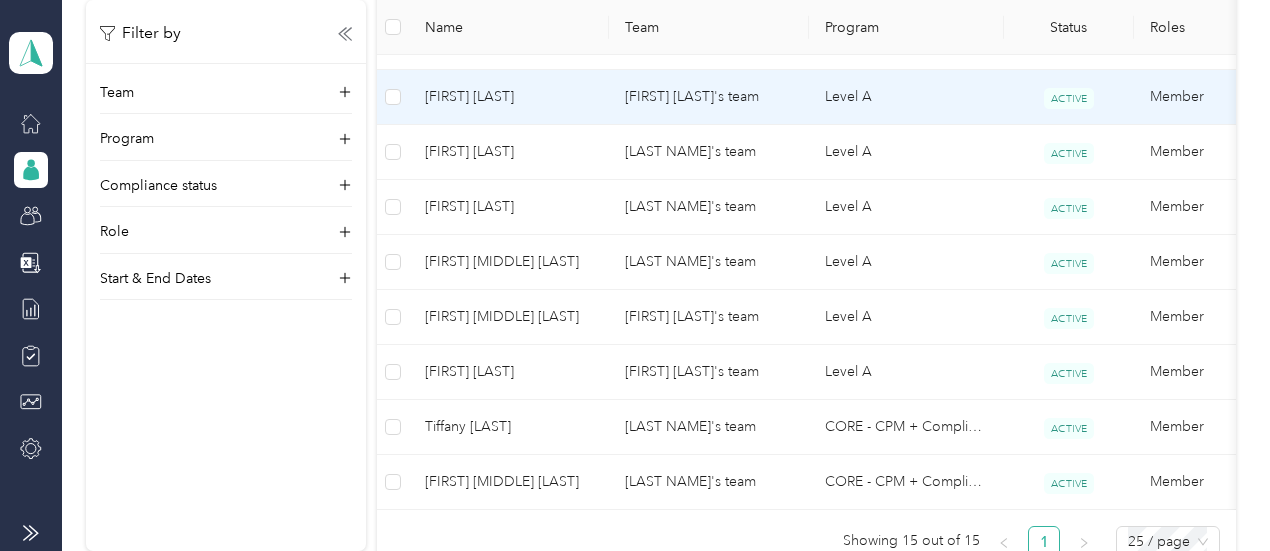 click on "[FIRST] [LAST]" at bounding box center (509, 97) 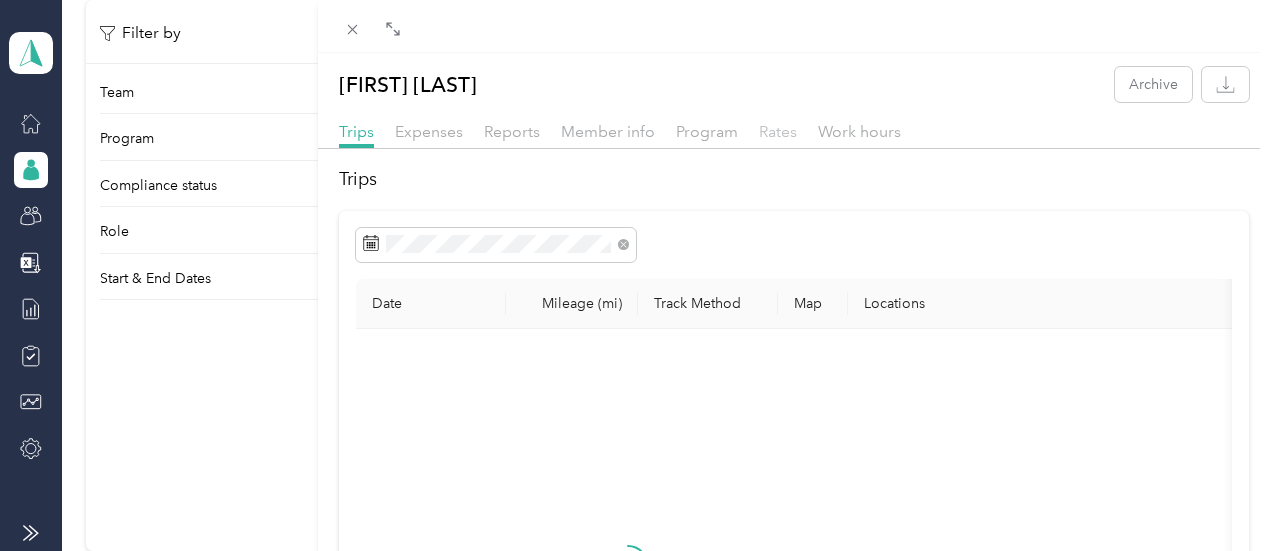 click on "Rates" at bounding box center [778, 131] 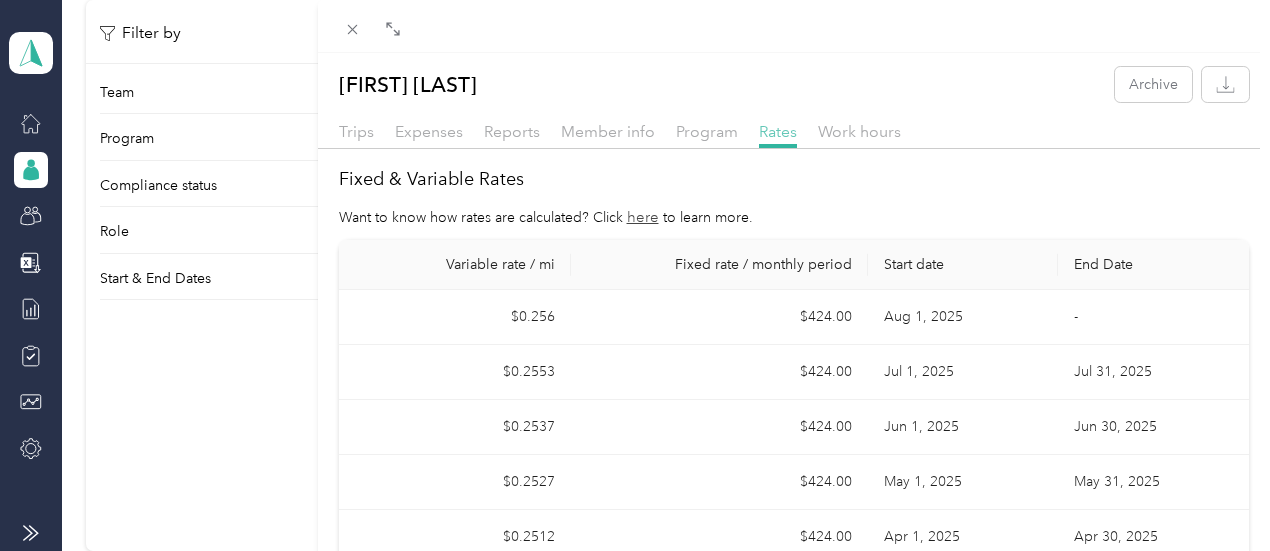 click on "Rates" at bounding box center (778, 131) 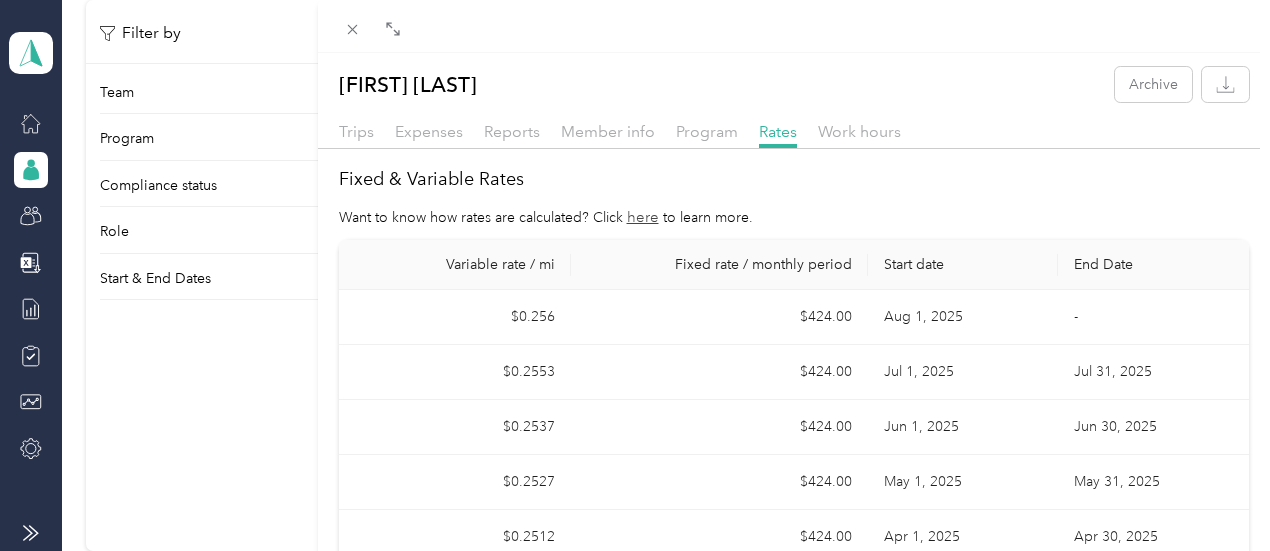 click on "Tyler O [LAST] Archive Trips Expenses Reports Member info Program Rates Work hours Fixed & Variable Rates Want to know how rates are calculated? Click   here   to learn more. Variable rate / mi Fixed rate / monthly period Start date End Date         $0.256 $424.00 [DATE] - $0.2553 $424.00 [MONTH] [DATE], [YEAR] [MONTH] [DATE], [YEAR] $0.2537 $424.00 [MONTH] [DATE], [YEAR] [MONTH] [DATE], [YEAR] $0.2527 $424.00 [MONTH] [DATE], [YEAR] [MONTH] [DATE], [YEAR] $0.2512 $424.00 [MONTH] [DATE], [YEAR] [MONTH] [DATE], [YEAR] $0.2538 $424.00 [MONTH] [DATE], [YEAR] [MONTH] [DATE], [YEAR] $0.2523 $424.00 [MONTH] [DATE], [YEAR] [MONTH] [DATE], [YEAR] $0.2518 $424.00 [MONTH] [DATE], [YEAR] [MONTH] [DATE], [YEAR] $0.2524 $424.00 [MONTH] [DATE], [YEAR] [MONTH] [DATE], [YEAR] $0.2537 $424.00 [MONTH] [DATE], [YEAR] [MONTH] [DATE], [YEAR] $0.2592 $424.00 [MONTH] [DATE], [YEAR] [MONTH] [DATE], [YEAR] $0.2704 $424.00 [MONTH] [DATE], [YEAR] [MONTH] [DATE], [YEAR] $0.2745 $424.00 [MONTH] [DATE], [YEAR] [MONTH] [DATE], [YEAR] $0.2729 $424.00 [MONTH] [DATE], [YEAR] [MONTH] [DATE], [YEAR] $0.2808 $424.00 [MONTH] [DATE], [YEAR] [MONTH] [DATE], [YEAR] $0.2735 $424.00 [MONTH] [DATE], [YEAR] [MONTH] [DATE], [YEAR] $0.2652 $424.00 [MONTH] [DATE], [YEAR] [MONTH] [DATE], [YEAR] $0.2615 $424.00 [MONTH] [DATE], [YEAR] [MONTH] [DATE], [YEAR] $0.2591 $424.00 [MONTH] [DATE], [YEAR] [MONTH] [DATE], [YEAR]" at bounding box center [635, 275] 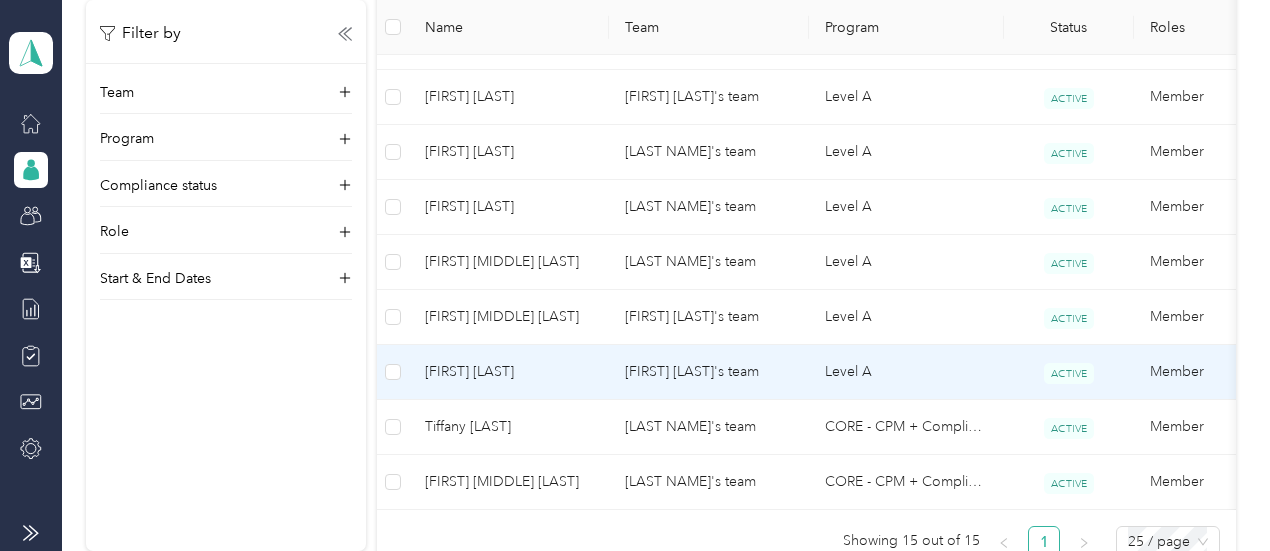click on "[FIRST] [LAST]" at bounding box center [509, 372] 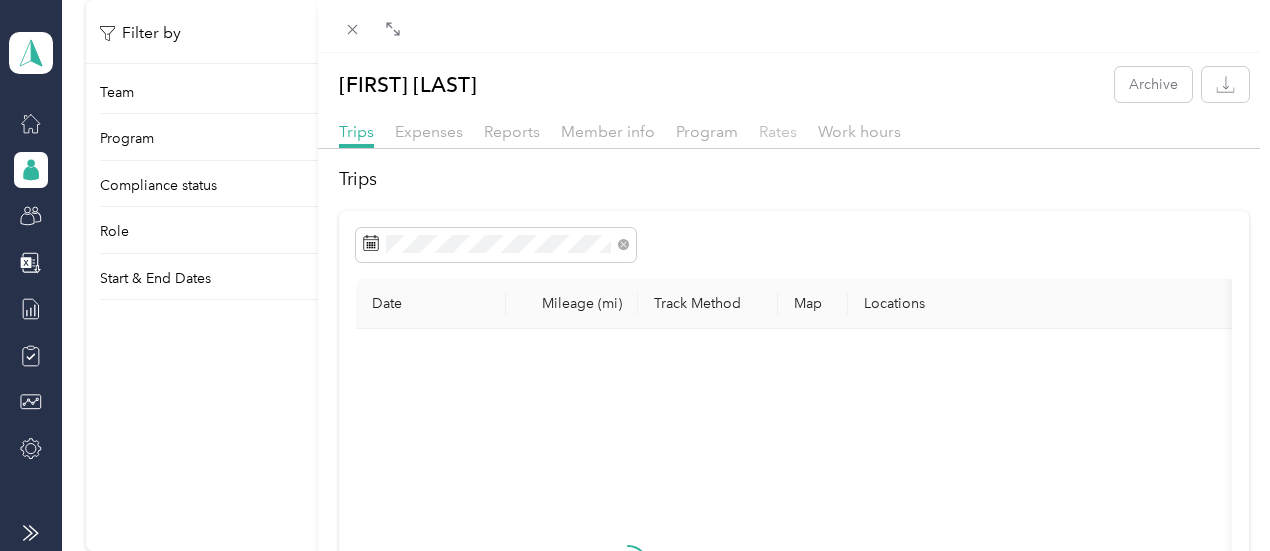 click on "Rates" at bounding box center [778, 131] 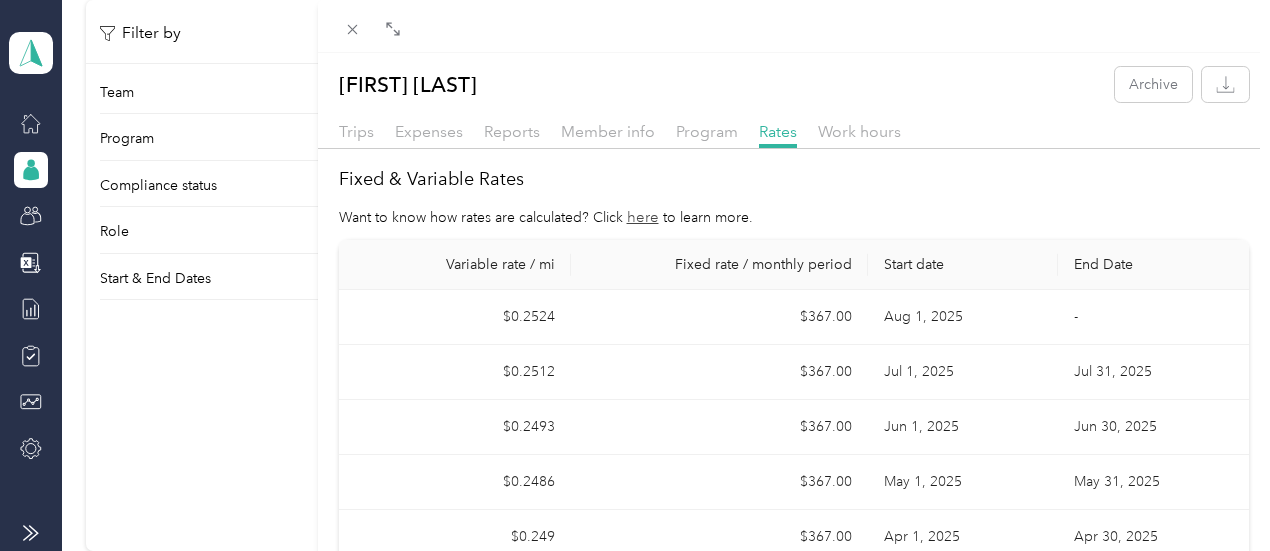 click on "[FIRST] [LAST] Archive Trips Expenses Reports Member info Program Rates Work hours Fixed & Variable Rates Want to know how rates are calculated? Click here to learn more. Variable rate / mi Fixed rate / monthly period Start date End Date $0.2524 $367.00 [MONTH] 1, 2025 - $0.2512 $367.00 [MONTH] 1, 2025 [MONTH] 31, 2025 $0.2493 $367.00 [MONTH] 1, 2025 [MONTH] 30, 2025 $0.2486 $367.00 [MONTH] 1, 2025 [MONTH] 31, 2025 $0.249 $367.00 [MONTH] 1, 2025 [MONTH] 30, 2025 $0.2514 $367.00 [MONTH] 1, 2025 [MONTH] 31, 2025 $0.2508 $367.00 [MONTH] 1, 2025 [MONTH] 28, 2025 $0.2511 $367.00 [MONTH] 1, 2025 [MONTH] 31, 2025 $0.2514 $367.00 [MONTH] 1, 2024 [MONTH] 31, 2024 $0.2529 $367.00 [MONTH] 1, 2024 [MONTH] 30, 2024 $0.2586 $367.00 [MONTH] 1, 2024 [MONTH] 31, 2024 $0.2678 $367.00 [MONTH] 1, 2024 [MONTH] 30, 2024 $0.2707 $367.00 [MONTH] 1, 2024 [MONTH] 31, 2024 $0.2685 $367.00 [MONTH] 1, 2024 [MONTH] 31, 2024 $0.2747 $367.00 [MONTH] 1, 2024 [MONTH] 30, 2024 $0.2678 $367.00 [MONTH] 1, 2024 [MONTH] 31, 2024 $0.2603 $367.00 [MONTH] 1, 2024 [MONTH] 30, 2024 $0.2576 $367.00 [MONTH] 1, 2024 [MONTH] 31, 2024 $0.2561 $367.00 [MONTH] 1, 2024 [MONTH] 29, 2024" at bounding box center (635, 275) 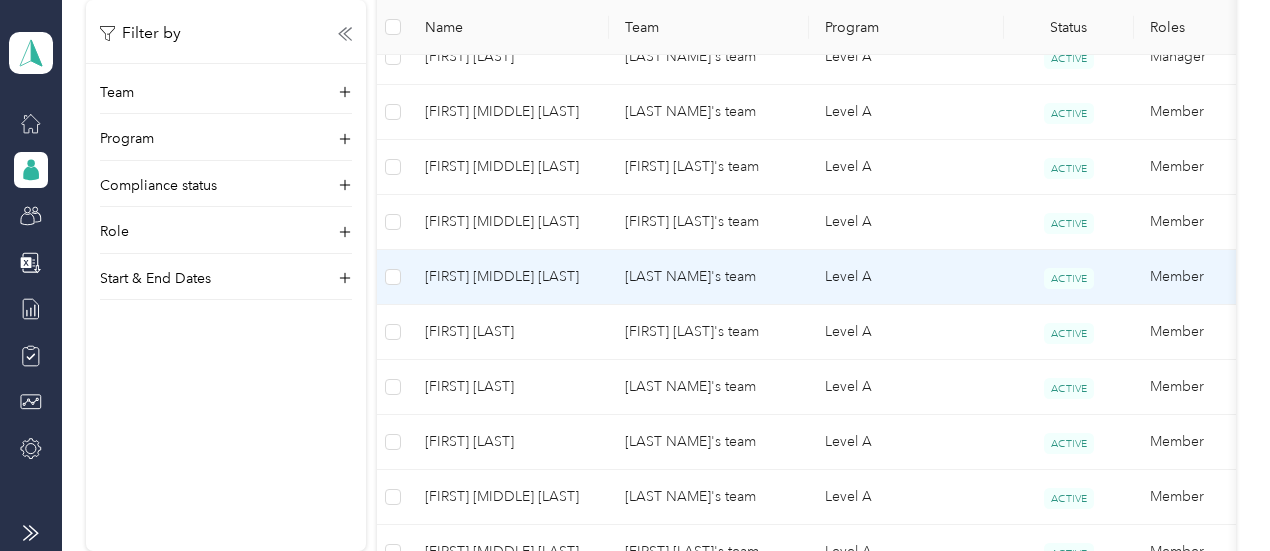scroll, scrollTop: 662, scrollLeft: 0, axis: vertical 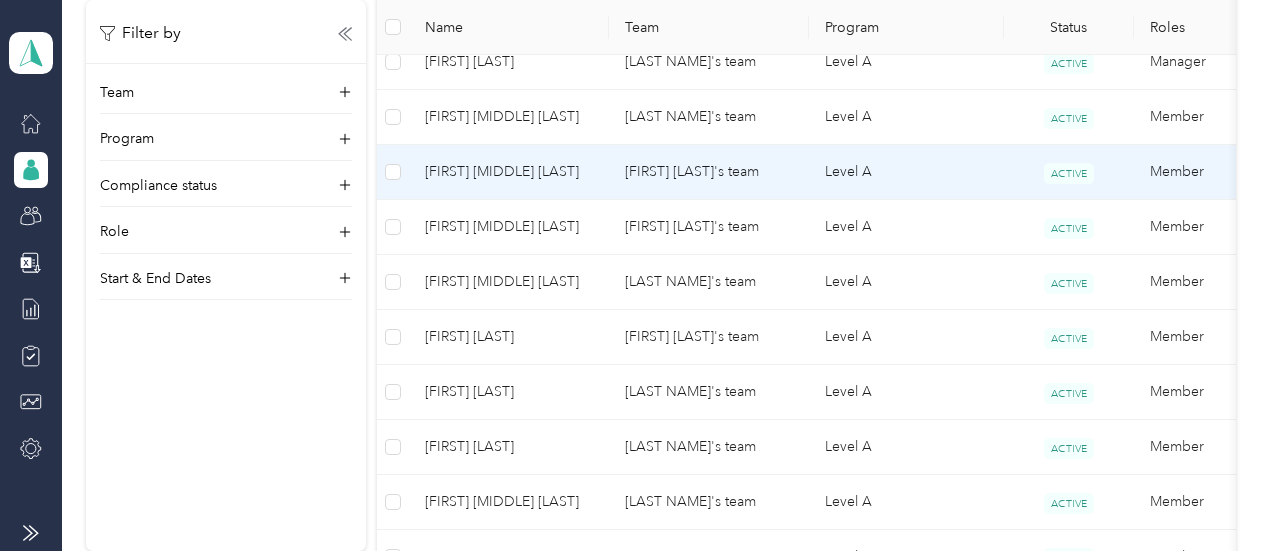 click on "[FIRST] [MIDDLE] [LAST]" at bounding box center (509, 172) 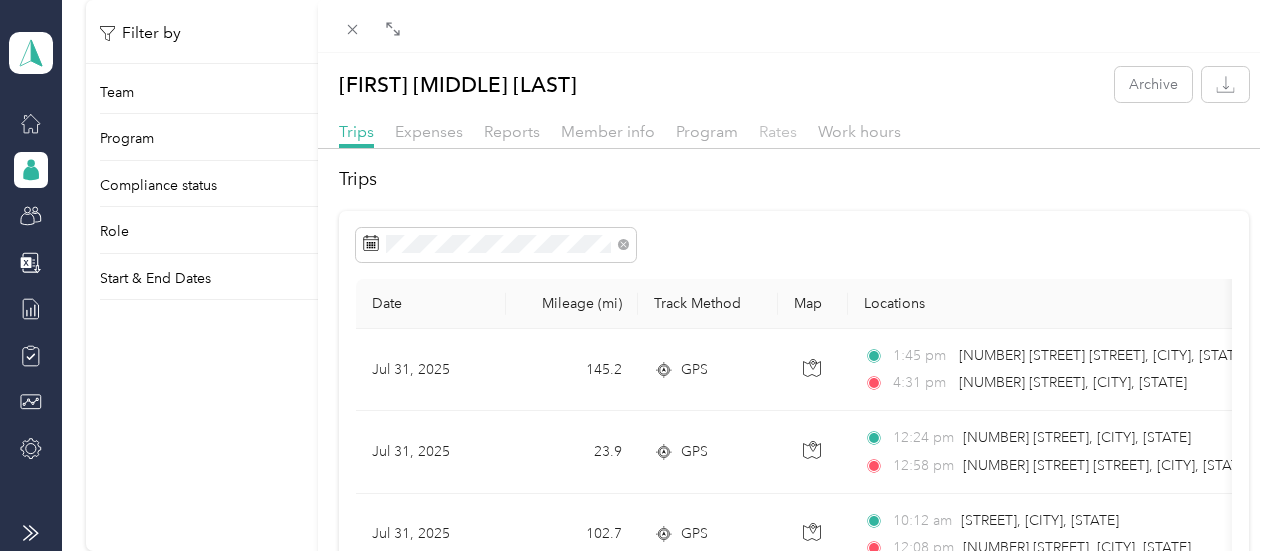 click on "Rates" at bounding box center (778, 131) 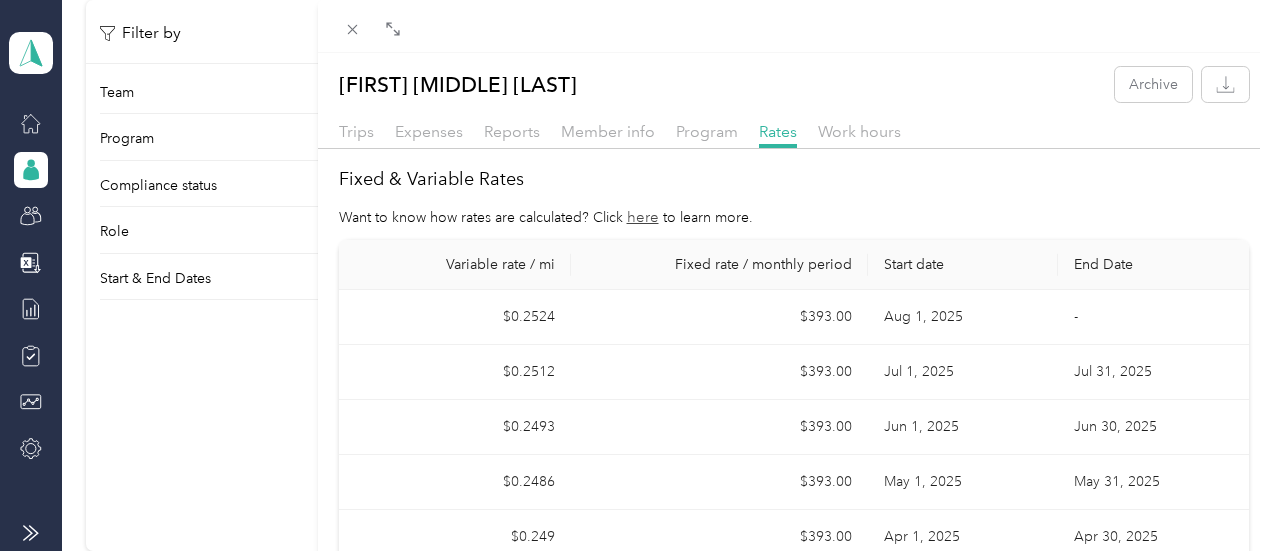 click on "[FIRST] [LAST] Archive Trips Expenses Reports Member info Program Rates Work hours Fixed & Variable Rates Want to know how rates are calculated? Click here to learn more. Variable rate / mi Fixed rate / monthly period Start date End Date $0.2524 $393.00 [MONTH] 1, 2025 - $0.2512 $393.00 [MONTH] 1, 2025 [MONTH] 31, 2025 $0.2493 $393.00 [MONTH] 1, 2025 [MONTH] 30, 2025 $0.2486 $393.00 [MONTH] 1, 2025 [MONTH] 31, 2025 $0.249 $393.00 [MONTH] 1, 2025 [MONTH] 30, 2025 $0.2514 $393.00 [MONTH] 1, 2025 [MONTH] 31, 2025 $0.2508 $393.00 [MONTH] 1, 2025 [MONTH] 28, 2025 $0.2511 $393.00 [MONTH] 1, 2025 [MONTH] 31, 2025 $0.2514 $393.00 [MONTH] 1, 2024 [MONTH] 31, 2024 $0.2529 $393.00 [MONTH] 1, 2024 [MONTH] 30, 2024 $0.2586 $393.00 [MONTH] 1, 2024 [MONTH] 31, 2024 $0.2678 $393.00 [MONTH] 1, 2024 [MONTH] 30, 2024 $0.2707 $393.00 [MONTH] 1, 2024 [MONTH] 31, 2024 $0.2685 $393.00 [MONTH] 1, 2024 [MONTH] 31, 2024 $0.2747 $393.00 [MONTH] 1, 2024 [MONTH] 30, 2024 $0.2678 $393.00 [MONTH] 1, 2024 [MONTH] 31, 2024 $0.2601 $393.00 [MONTH] 1, 2024 [MONTH] 30, 2024 $0.2576 $393.00 [MONTH] 1, 2024 [MONTH] 31, 2024 $0.2562 $393.00 [MONTH] 1, 2024 [MONTH] 29, 2024" at bounding box center (635, 275) 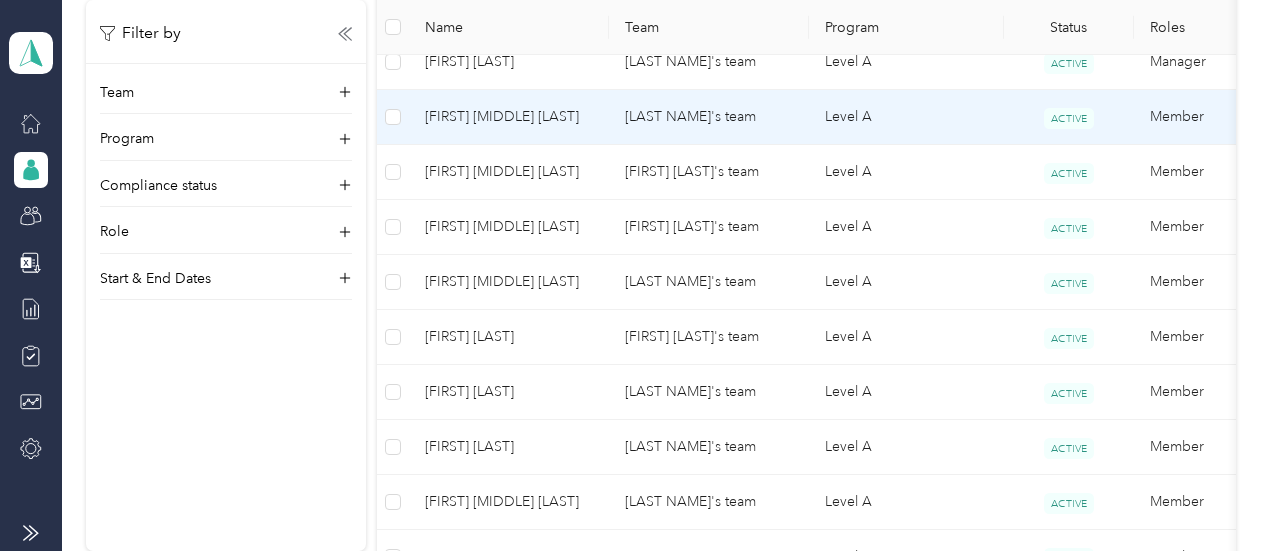 click on "[FIRST] [MIDDLE] [LAST]" at bounding box center [509, 117] 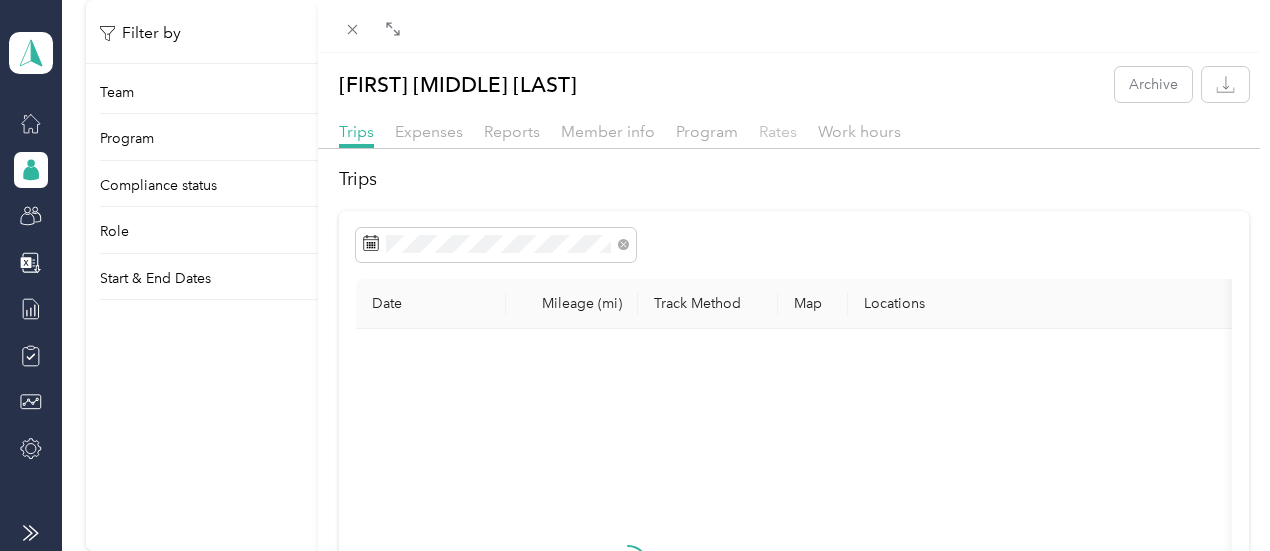 click on "Rates" at bounding box center (778, 131) 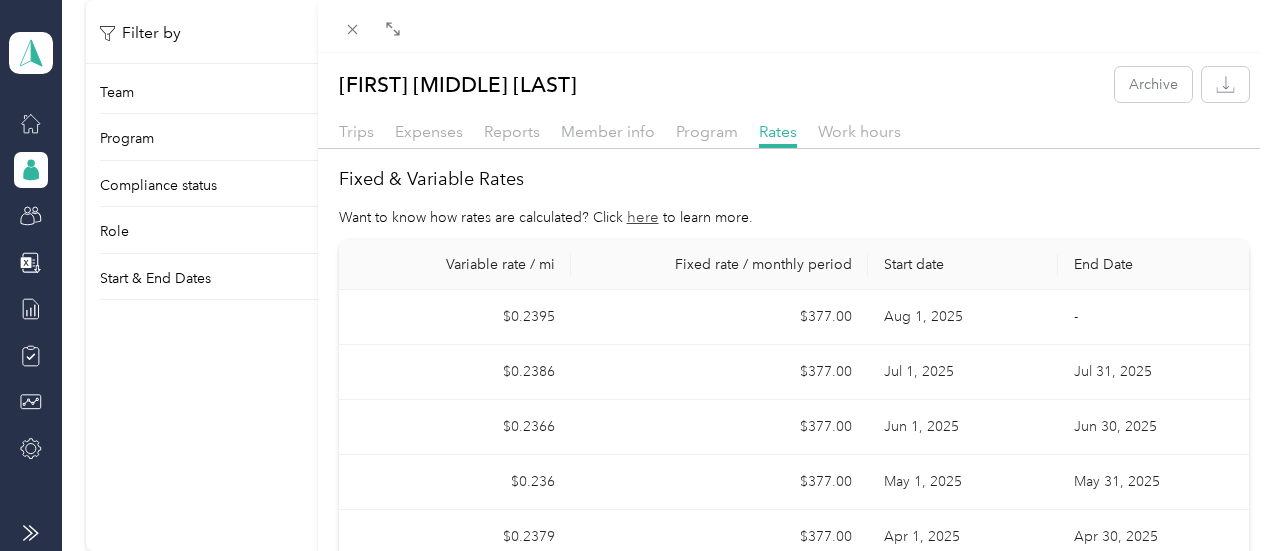 click on "Donald J. [LAST] Archive Trips Expenses Reports Member info Program Rates Work hours Fixed & Variable Rates Want to know how rates are calculated? Click   here   to learn more. Variable rate / mi Fixed rate / monthly period Start date End Date         $0.2395 $377.00 [DATE] - $0.2386 $377.00 [MONTH] [DATE], [YEAR] [MONTH] [DATE], [YEAR] $0.2366 $377.00 [MONTH] [DATE], [YEAR] [MONTH] [DATE], [YEAR] $0.236 $377.00 [MONTH] [DATE], [YEAR] [MONTH] [DATE], [YEAR] $0.2379 $377.00 [MONTH] [DATE], [YEAR] [MONTH] [DATE], [YEAR] $0.2398 $377.00 [MONTH] [DATE], [YEAR] [MONTH] [DATE], [YEAR] $0.2384 $377.00 [MONTH] [DATE], [YEAR] [MONTH] [DATE], [YEAR] $0.2383 $377.00 [MONTH] [DATE], [YEAR] [MONTH] [DATE], [YEAR] $0.2386 $377.00 [MONTH] [DATE], [YEAR] [MONTH] [DATE], [YEAR] $0.2399 $377.00 [MONTH] [DATE], [YEAR] [MONTH] [DATE], [YEAR] $0.2458 $377.00 [MONTH] [DATE], [YEAR] [MONTH] [DATE], [YEAR] $0.2543 $377.00 [MONTH] [DATE], [YEAR] [MONTH] [DATE], [YEAR] $0.2567 $377.00 [MONTH] [DATE], [YEAR] [MONTH] [DATE], [YEAR] $0.2538 $377.00 [MONTH] [DATE], [YEAR] [MONTH] [DATE], [YEAR] $0.2625 $377.00 [MONTH] [DATE], [YEAR] [MONTH] [DATE], [YEAR] $0.2563 $377.00 [MONTH] [DATE], [YEAR] [MONTH] [DATE], [YEAR] $0.248 $377.00 [MONTH] [DATE], [YEAR] [MONTH] [DATE], [YEAR] $0.2453 $377.00 [MONTH] [DATE], [YEAR] [MONTH] [DATE], [YEAR] $0.2446 $377.00 [MONTH] [DATE], [YEAR] [MONTH] [DATE], [YEAR]" at bounding box center (635, 275) 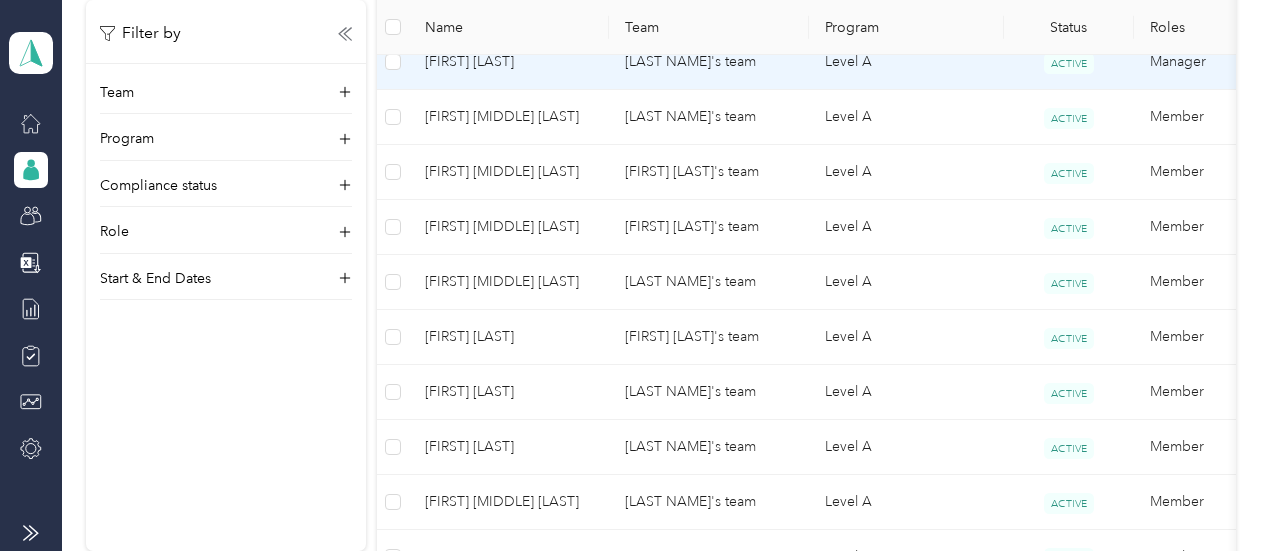 click on "[FIRST] [LAST]" at bounding box center (509, 62) 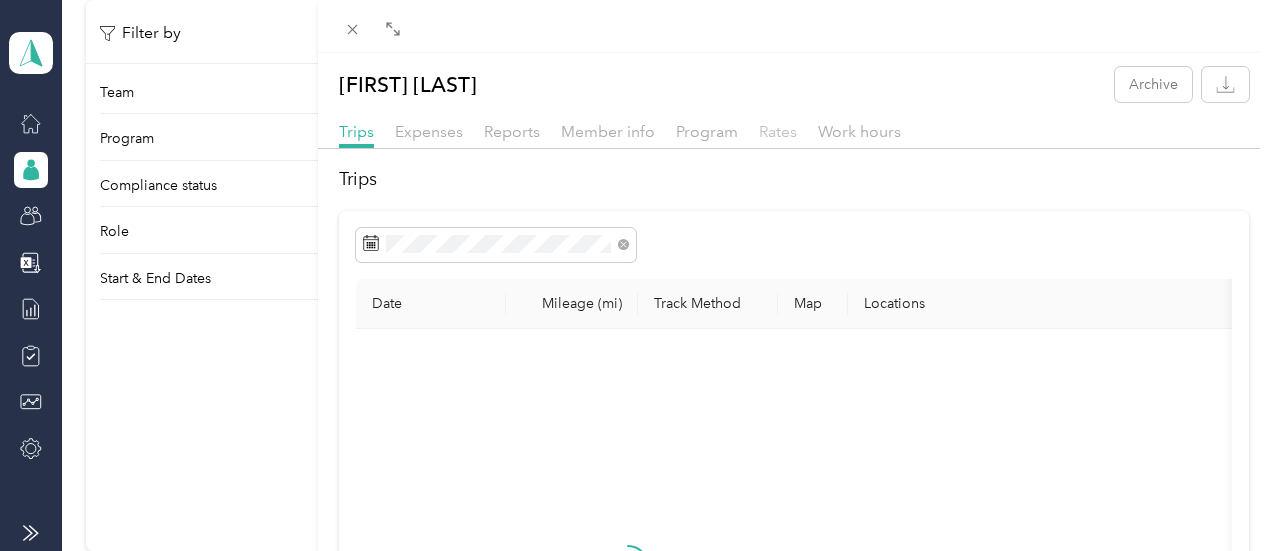 click on "Rates" at bounding box center [778, 131] 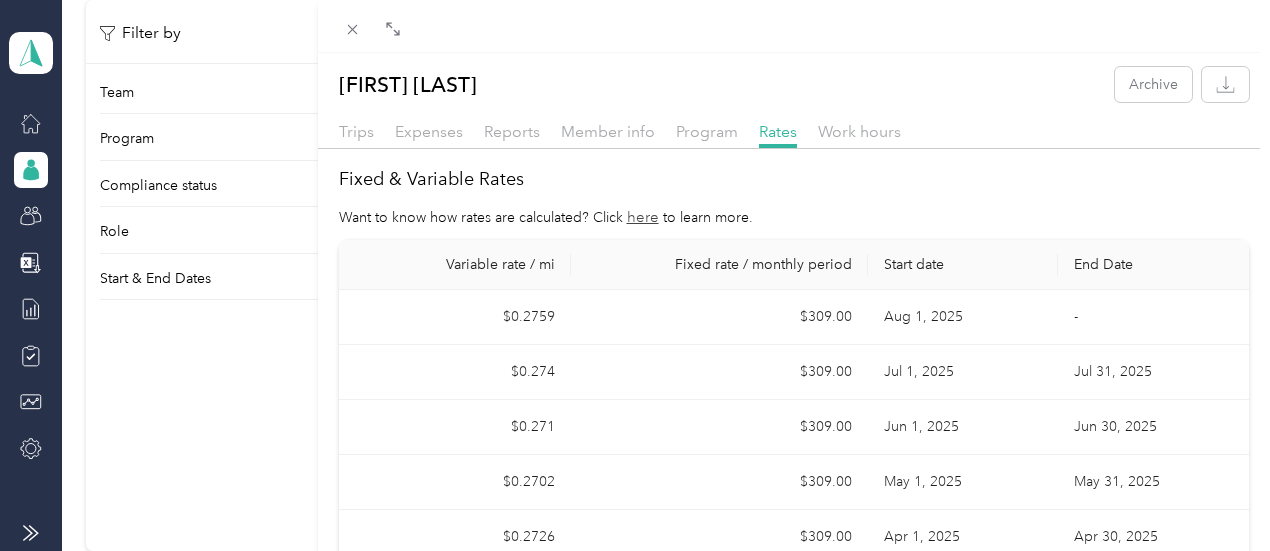click on "[FIRST] [LAST] Archive Trips Expenses Reports Member info Program Rates Work hours Fixed & Variable Rates Want to know how rates are calculated? Click here to learn more. Variable rate / mi Fixed rate / monthly period Start date End Date $0.2759 $309.00 [MONTH] 1, 2025 - $0.274 $309.00 [MONTH] 1, 2025 [MONTH] 31, 2025 $0.271 $309.00 [MONTH] 1, 2025 [MONTH] 30, 2025 $0.2702 $309.00 [MONTH] 1, 2025 [MONTH] 31, 2025 $0.2726 $309.00 [MONTH] 1, 2025 [MONTH] 30, 2025 $0.2748 $309.00 [MONTH] 1, 2025 [MONTH] 31, 2025 $0.2734 $309.00 [MONTH] 1, 2025 [MONTH] 28, 2025 $0.2746 $309.00 [MONTH] 1, 2025 [MONTH] 31, 2025 $0.2765 $309.00 [MONTH] 1, 2024 [MONTH] 31, 2024 $0.2812 $309.00 [MONTH] 1, 2024 [MONTH] 30, 2024 $0.2906 $309.00 [MONTH] 1, 2024 [MONTH] 31, 2024 $0.293 $309.00 [MONTH] 1, 2024 [MONTH] 30, 2024 $0.2903 $309.00 [MONTH] 1, 2024 [MONTH] 31, 2024 $0.2989 $309.00 [MONTH] 1, 2024 [MONTH] 30, 2024 $0.2921 $309.00 [MONTH] 1, 2024 [MONTH] 31, 2024 $0.2835 $309.00 [MONTH] 1, 2024 [MONTH] 30, 2024 $0.2807 $309.00 [MONTH] 1, 2024 [MONTH] 31, 2024 $0.279 $309.00 [MONTH] 1, 2024 [MONTH] 29, 2024 $0.2782 $309.00 [MONTH] 29, 2024 [MONTH] 31, 2024" at bounding box center (635, 275) 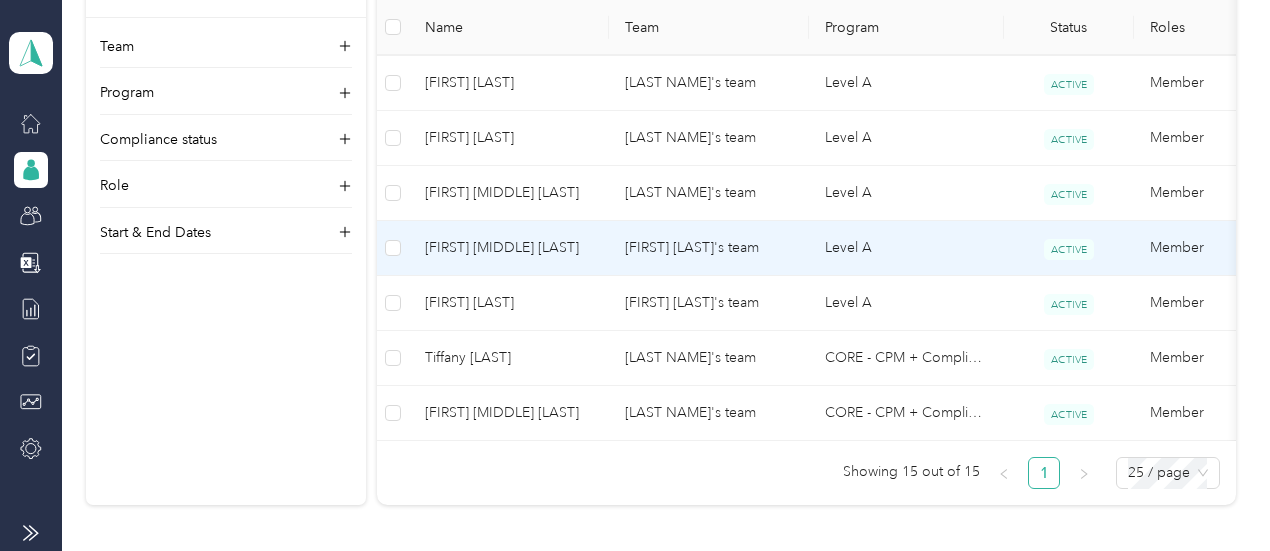 scroll, scrollTop: 972, scrollLeft: 0, axis: vertical 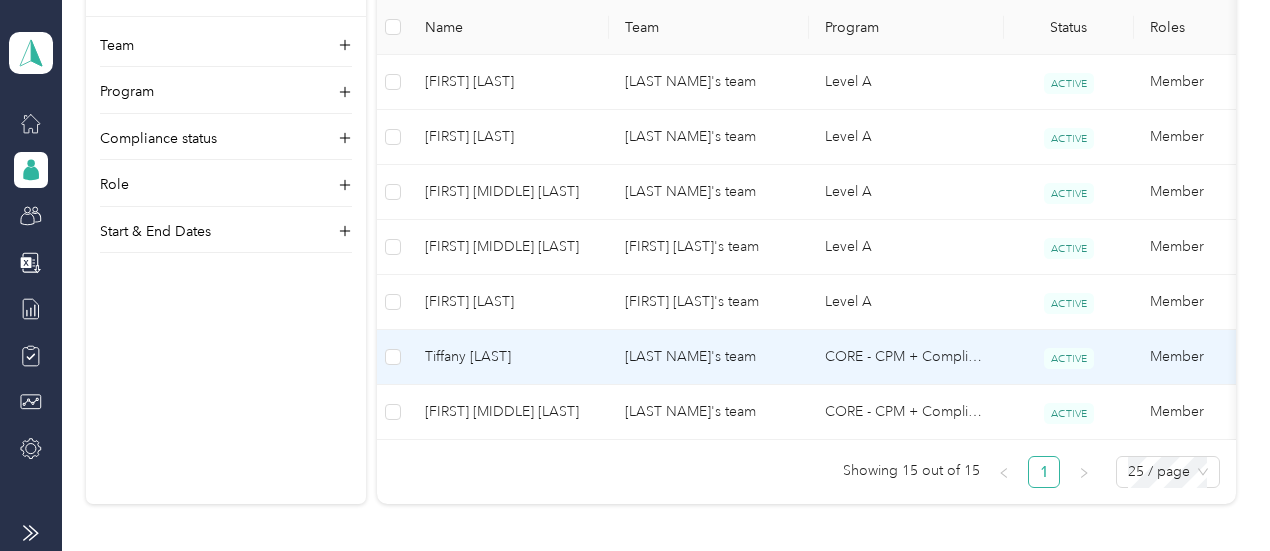 click on "Tiffany [LAST]" at bounding box center (509, 357) 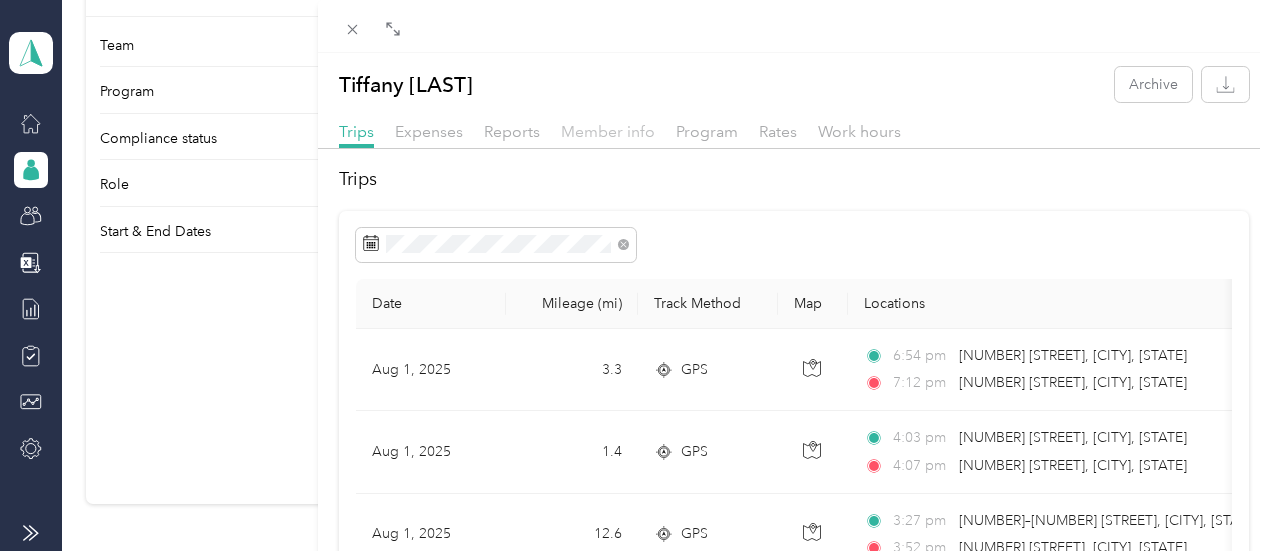 click on "Member info" at bounding box center (608, 131) 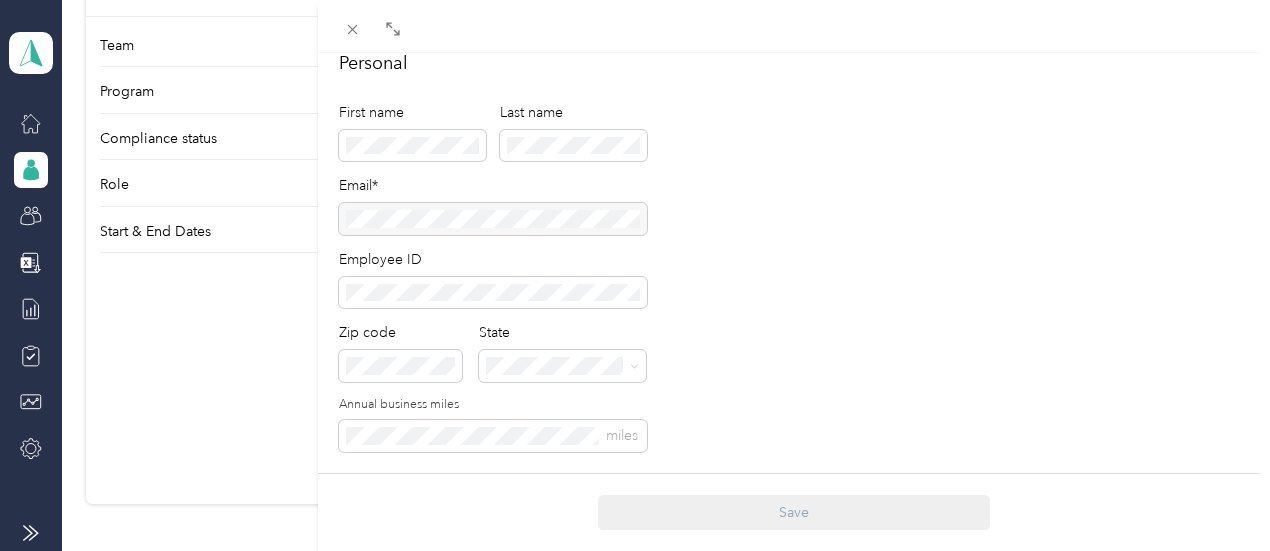 scroll, scrollTop: 115, scrollLeft: 0, axis: vertical 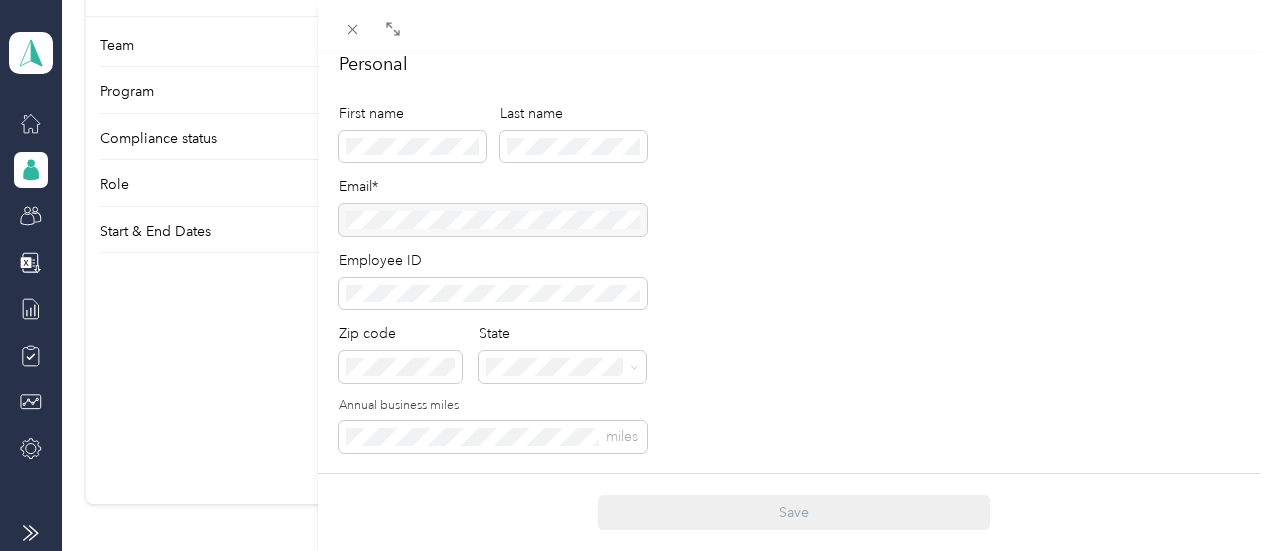 drag, startPoint x: 95, startPoint y: 359, endPoint x: 130, endPoint y: 329, distance: 46.09772 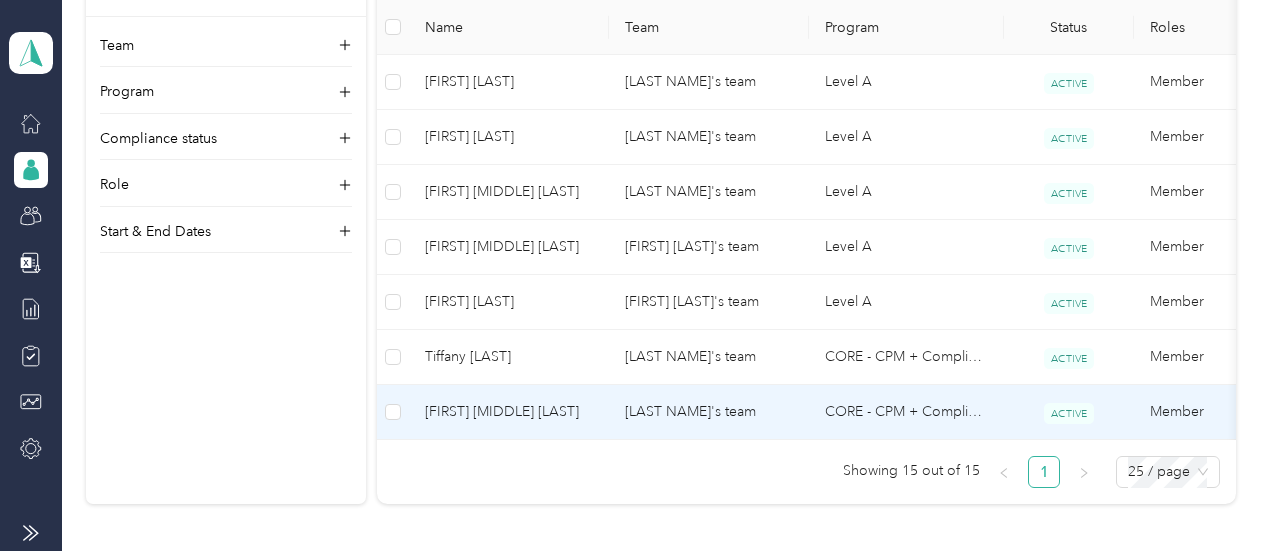 drag, startPoint x: 512, startPoint y: 173, endPoint x: 470, endPoint y: 407, distance: 237.73935 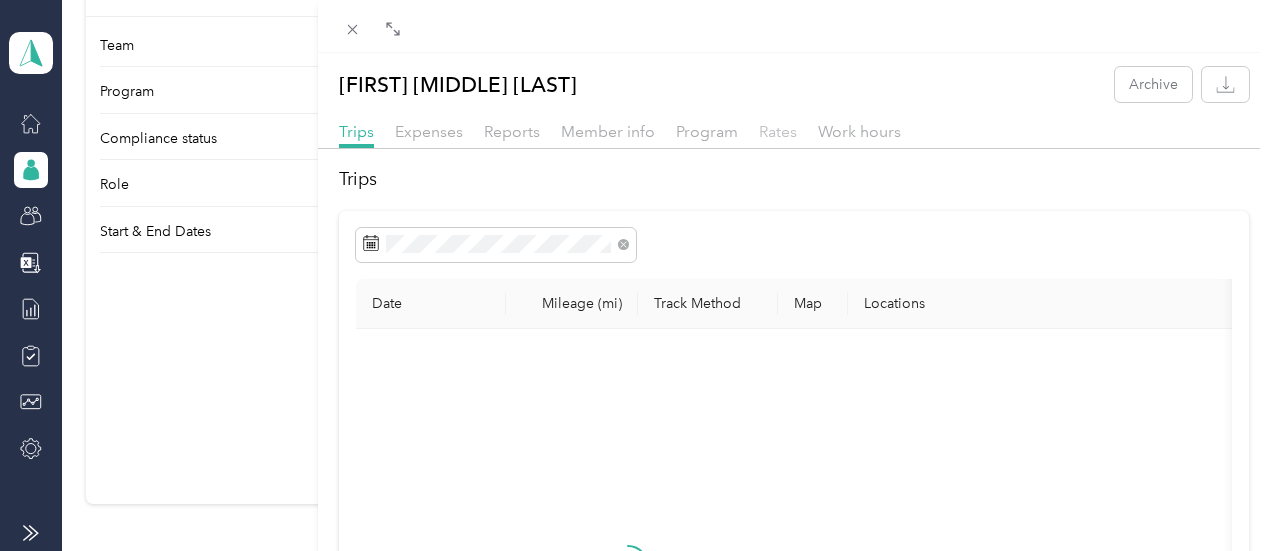 click on "Rates" at bounding box center (778, 131) 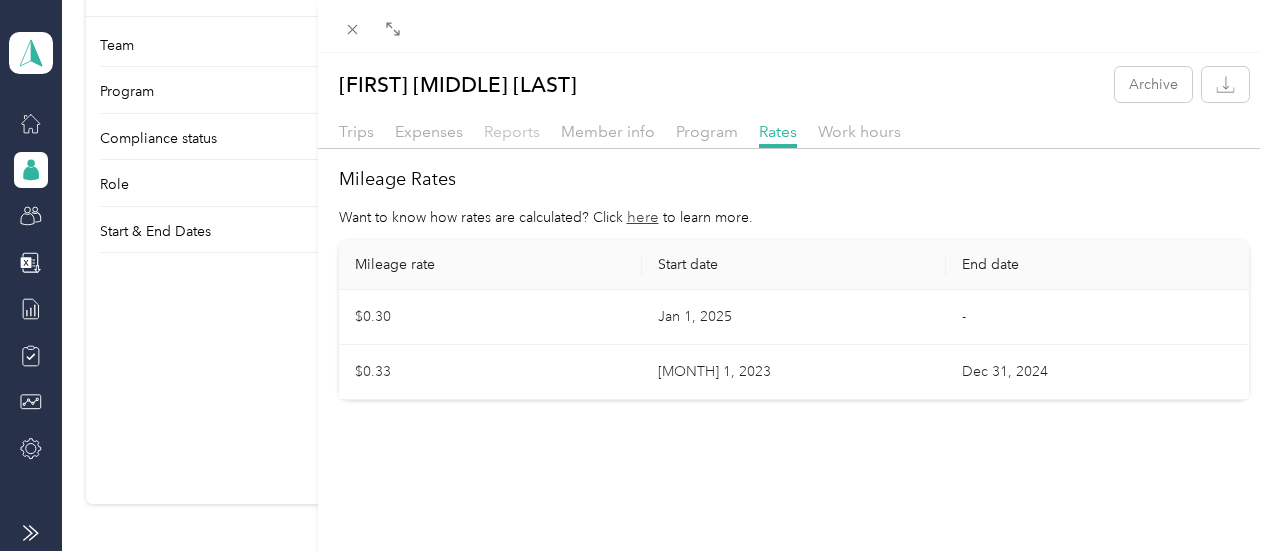click on "Reports" at bounding box center [512, 131] 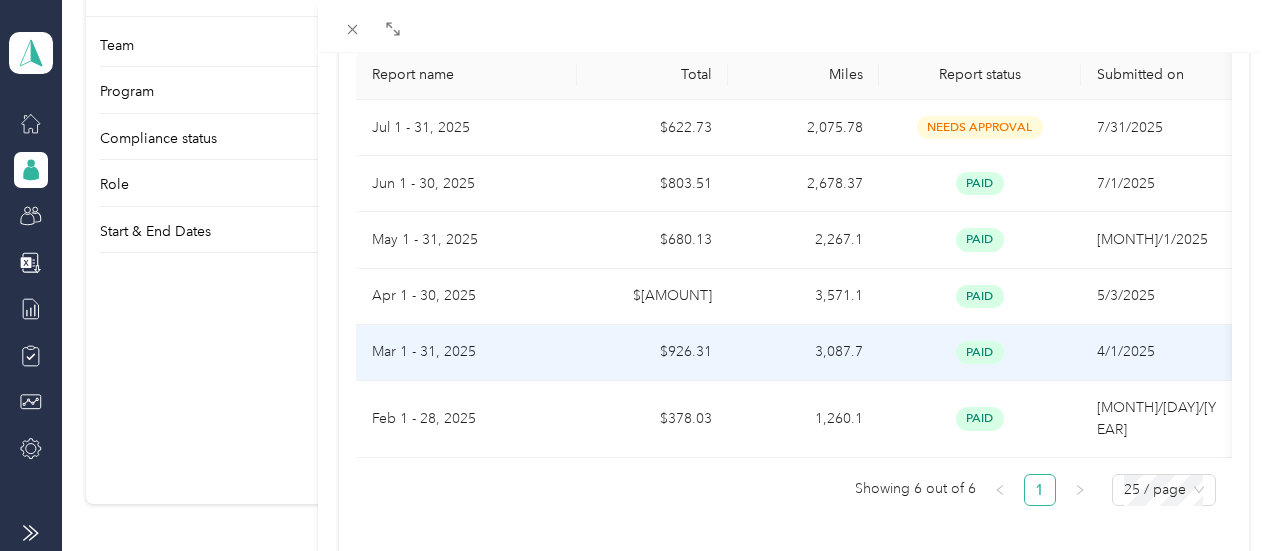 scroll, scrollTop: 267, scrollLeft: 0, axis: vertical 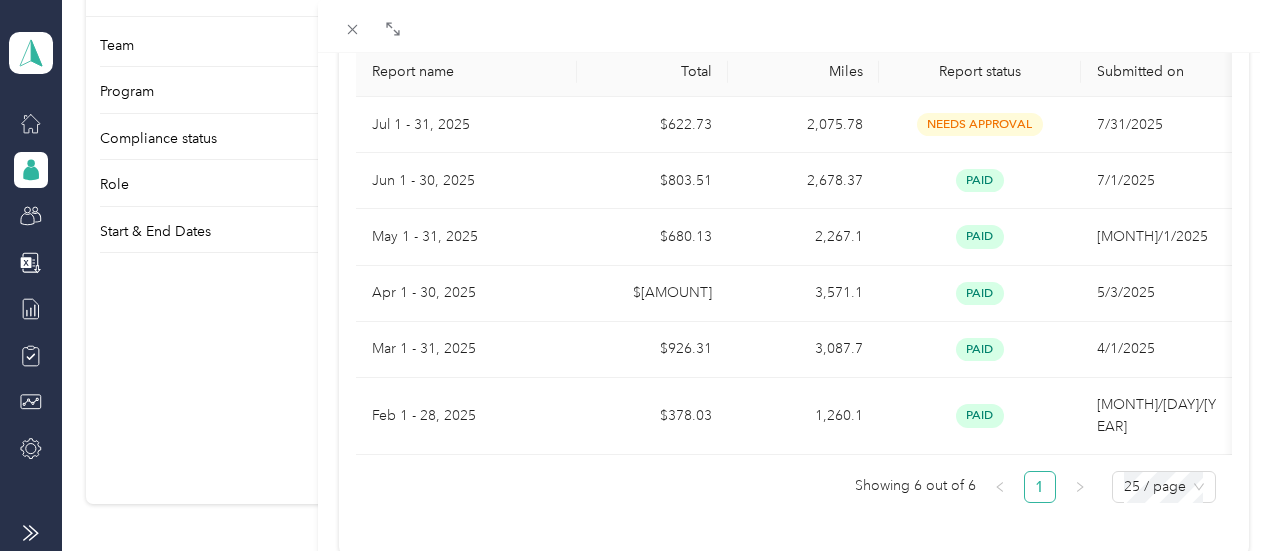click on "[FIRST] [MIDDLE] [LAST] Archive Trips Expenses Reports Member info Program Rates Work hours Reports Submitted on   Approved on   Report name Total Miles Report status Submitted on           Jul 1 - 31, [YEAR] $[AMOUNT] [NUMBER] needs approval 7/31/[YEAR] Jun 1 - 30, [YEAR] $[AMOUNT] [NUMBER] paid 7/1/[YEAR] May 1 - 31, [YEAR] $[AMOUNT] [NUMBER] paid 6/1/[YEAR] Apr 1 - 30, [YEAR] $[AMOUNT] [NUMBER] paid 5/3/[YEAR] Mar 1 - 31, [YEAR] $[AMOUNT] [NUMBER] paid 4/1/[YEAR] Feb 1 - 28, [YEAR] $[AMOUNT] [NUMBER] paid 3/3/[YEAR] Showing 6 out of 6 1 25 / page" at bounding box center (635, 275) 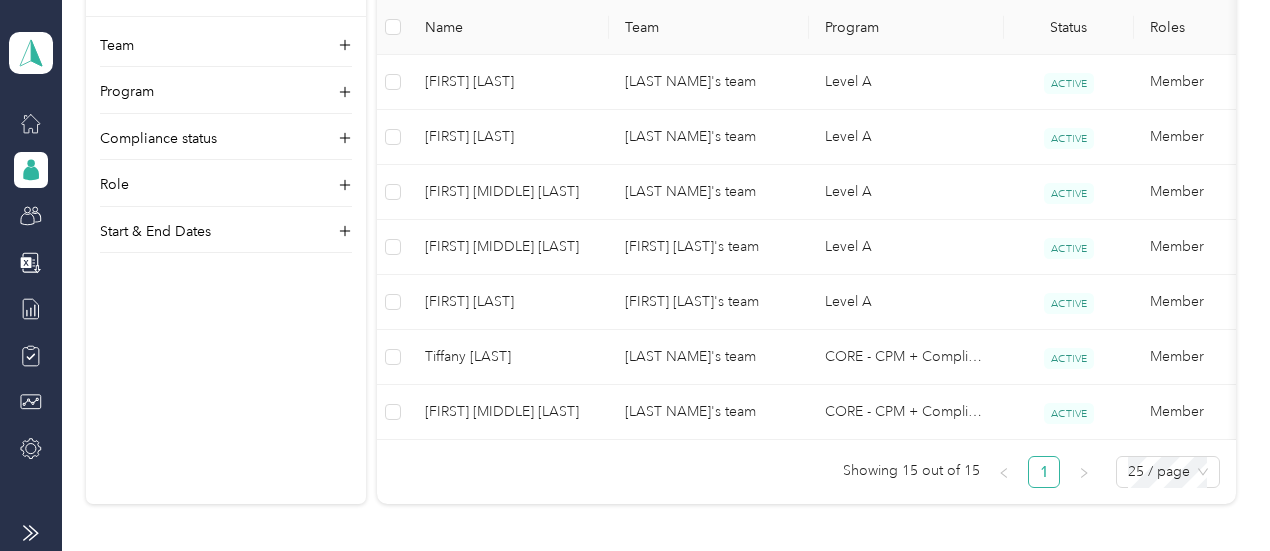 scroll, scrollTop: 302, scrollLeft: 0, axis: vertical 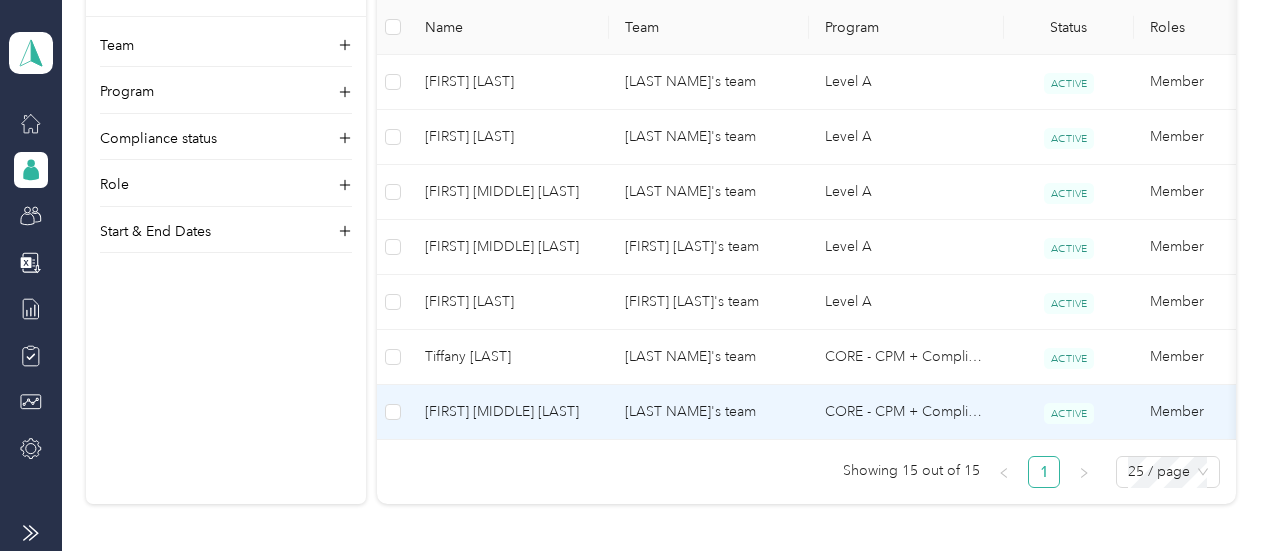 click on "[FIRST] [MIDDLE] [LAST]" at bounding box center [509, 412] 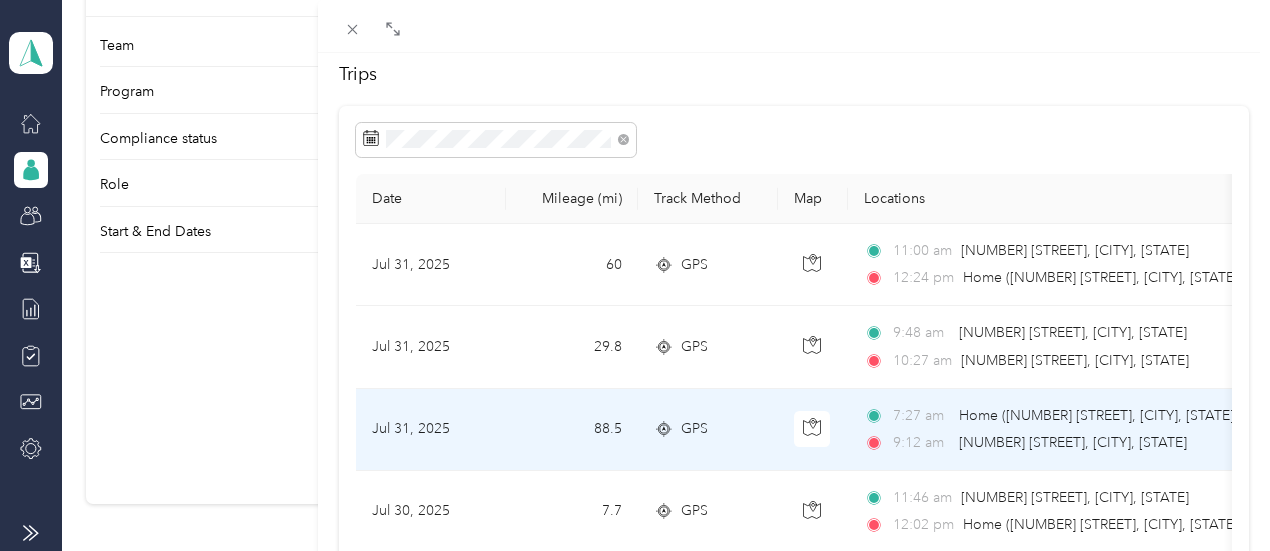 scroll, scrollTop: 0, scrollLeft: 0, axis: both 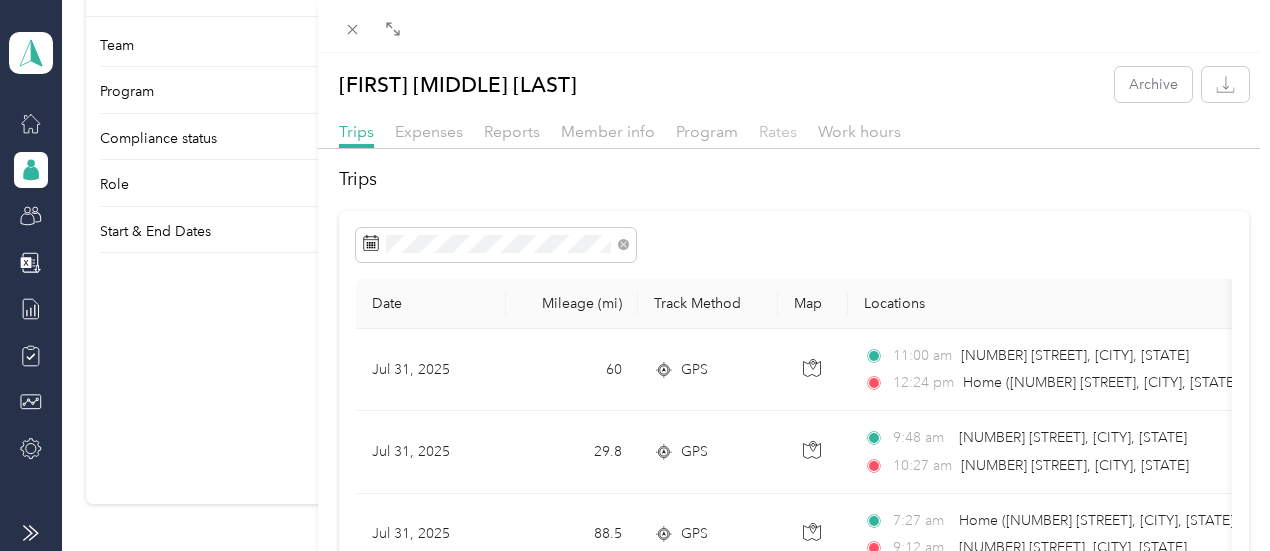 click on "Rates" at bounding box center (778, 131) 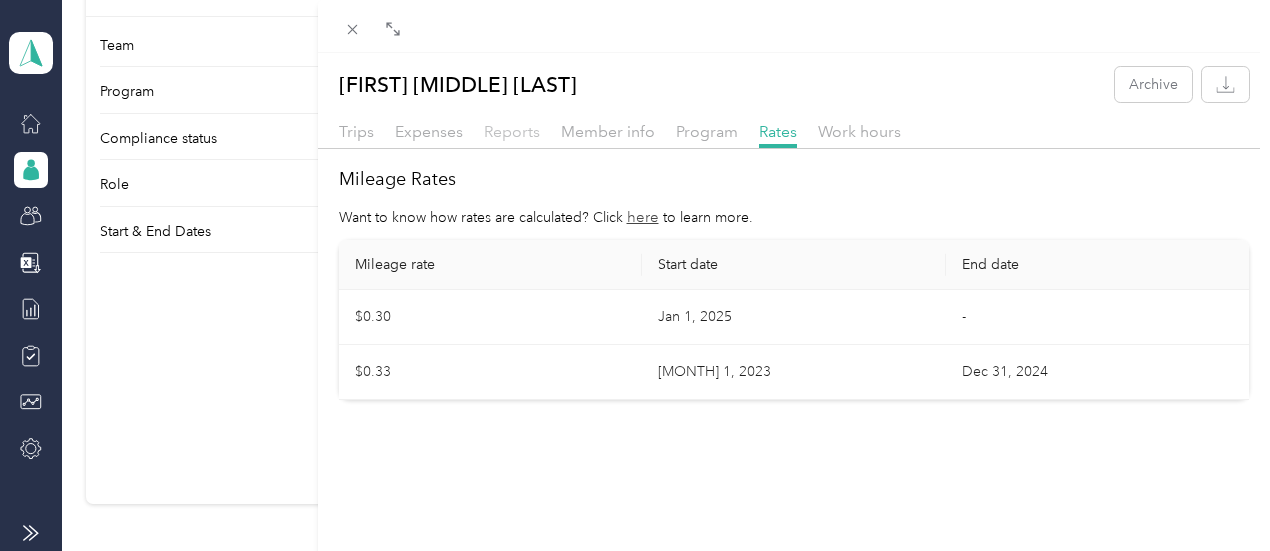 click on "Reports" at bounding box center [512, 131] 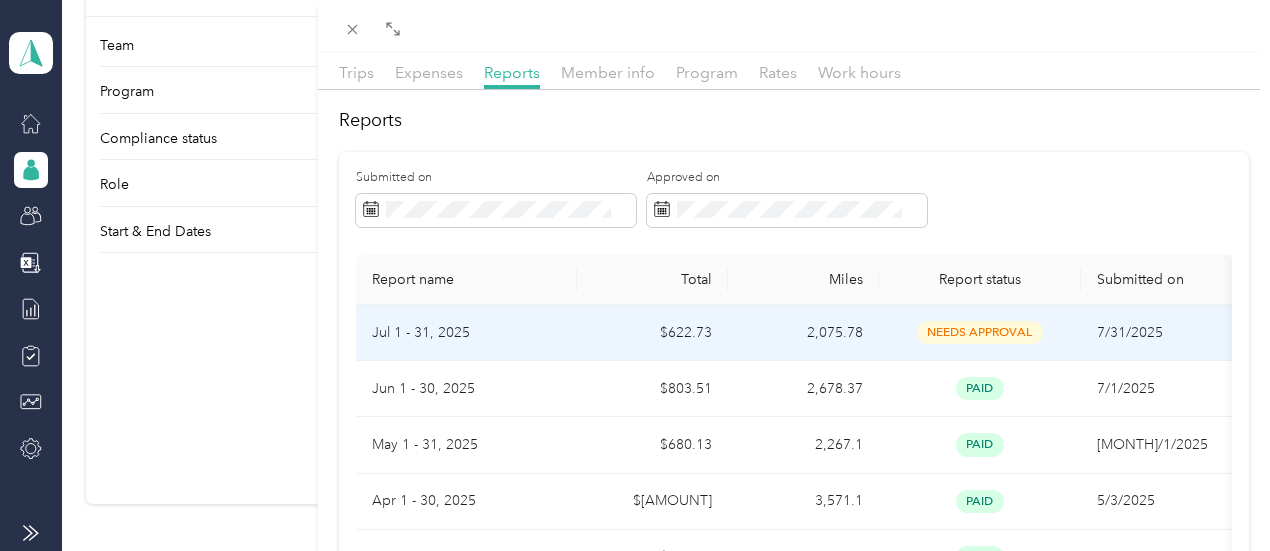 scroll, scrollTop: 58, scrollLeft: 0, axis: vertical 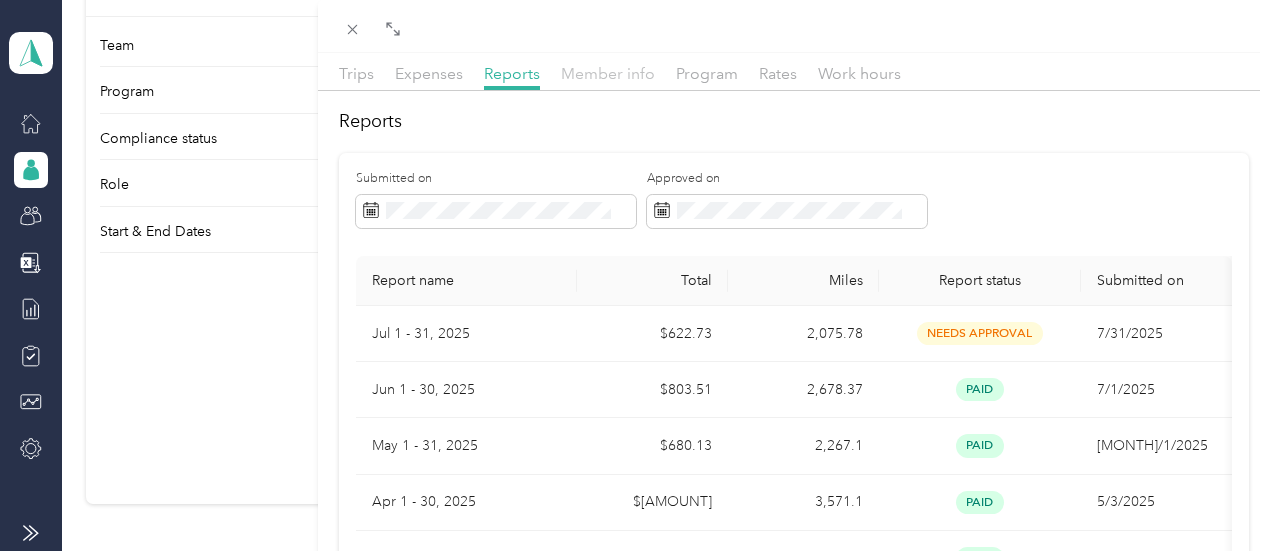 click on "Member info" at bounding box center [608, 73] 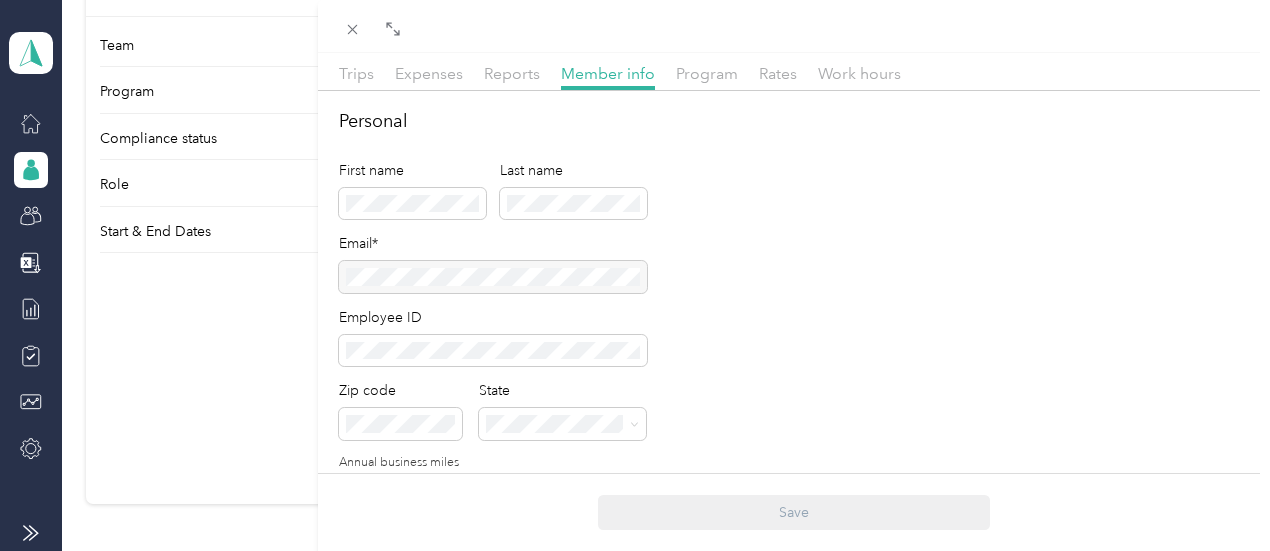 click on "[FIRST] [LAST] Archive Trips Expenses Reports Member info Program Rates Work hours Personal First name Last name Email* Employee ID Zip code State Annual business miles miles Team Roles* Member Team* Team Manager [FIRST] [LAST] Short-term Leave Start date End date Members on leave will not have access to Everlance. Archive member End date Adding an end date archives a member. Archived members will lose access to Everlance 30 days after the end date. To edit program start date go to the program tab Save" at bounding box center (635, 275) 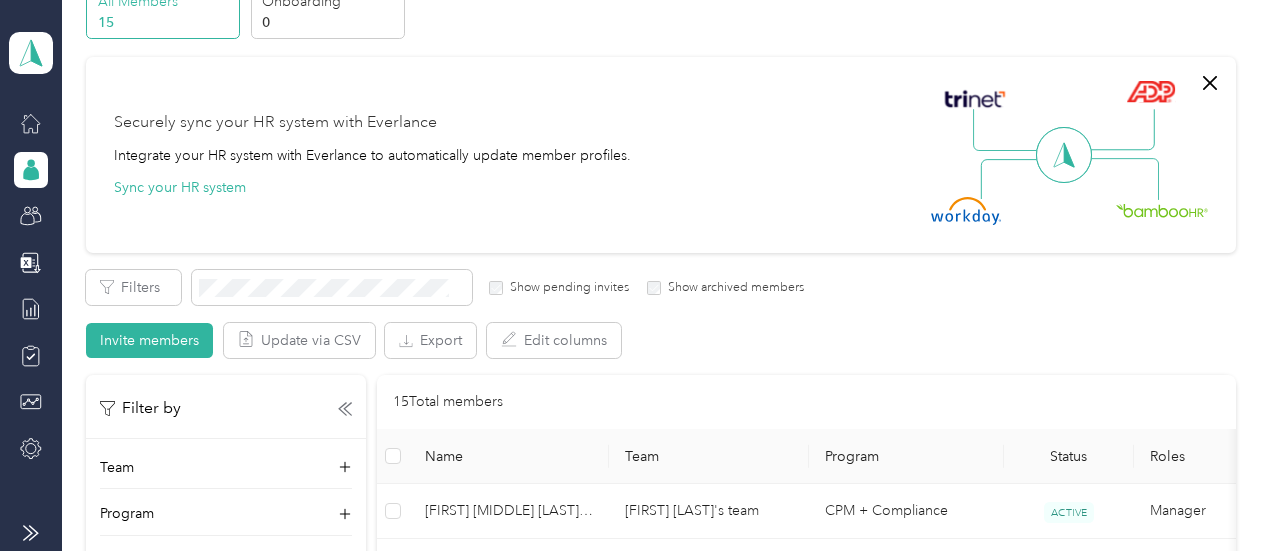 scroll, scrollTop: 0, scrollLeft: 0, axis: both 